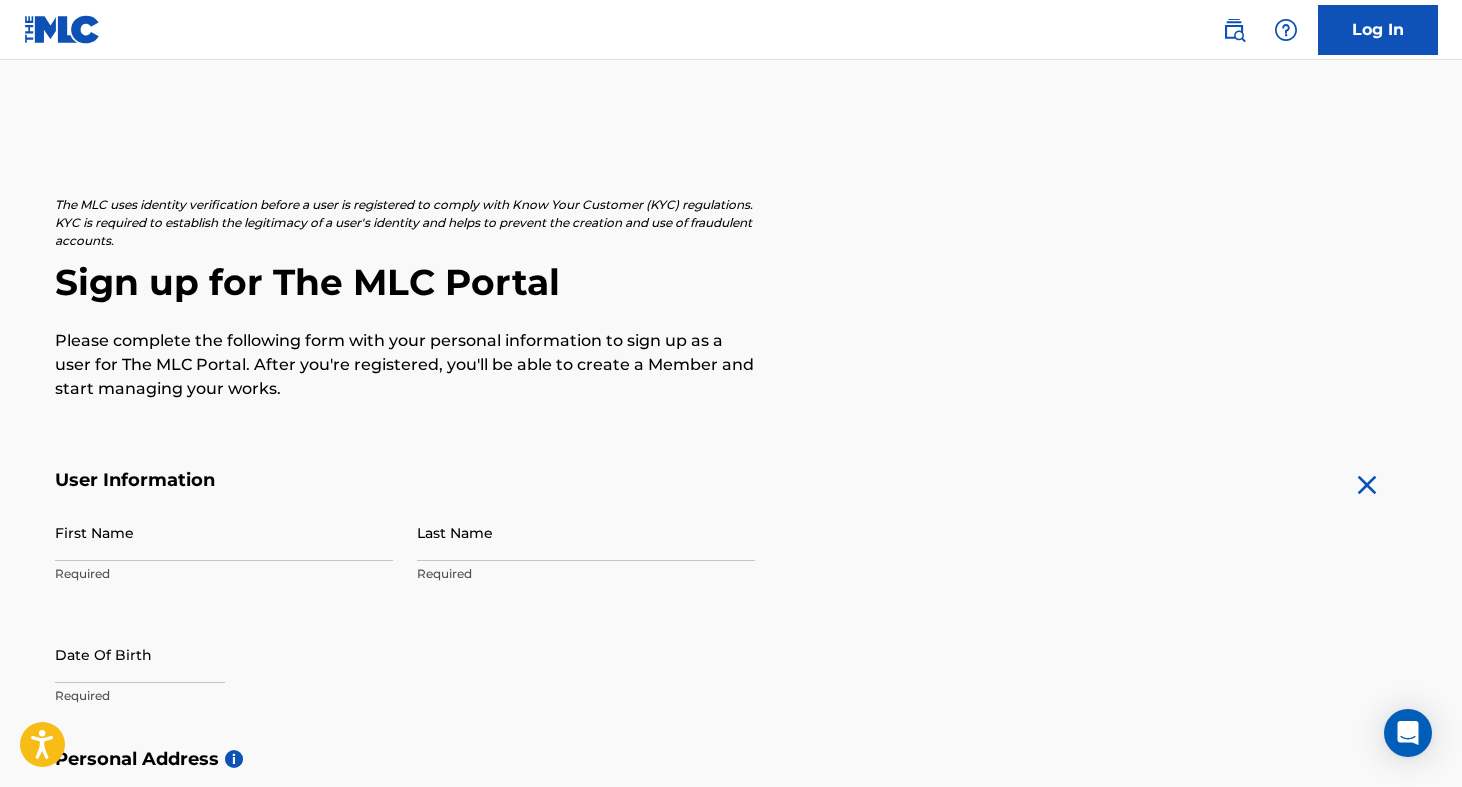 scroll, scrollTop: 0, scrollLeft: 0, axis: both 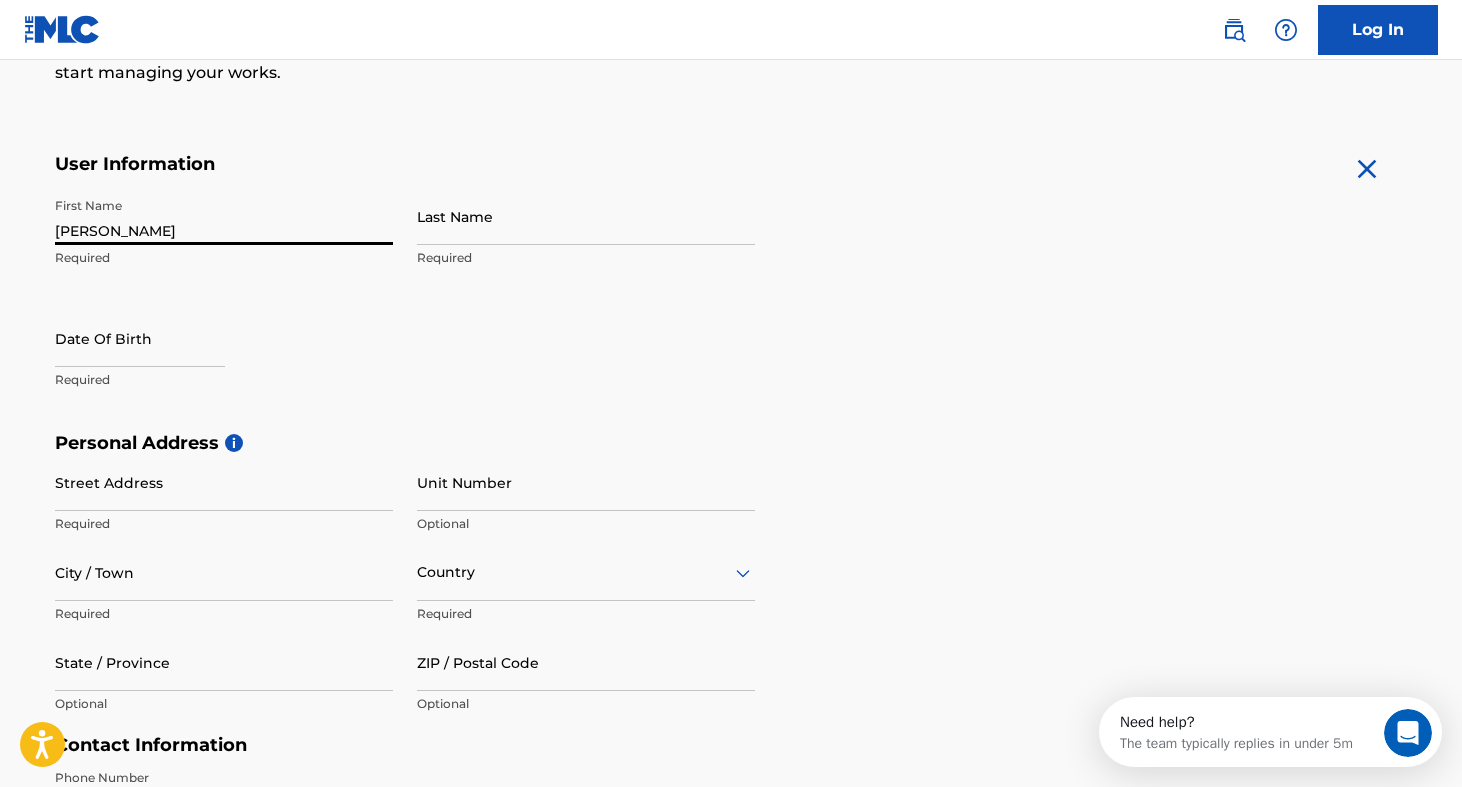type on "[PERSON_NAME]" 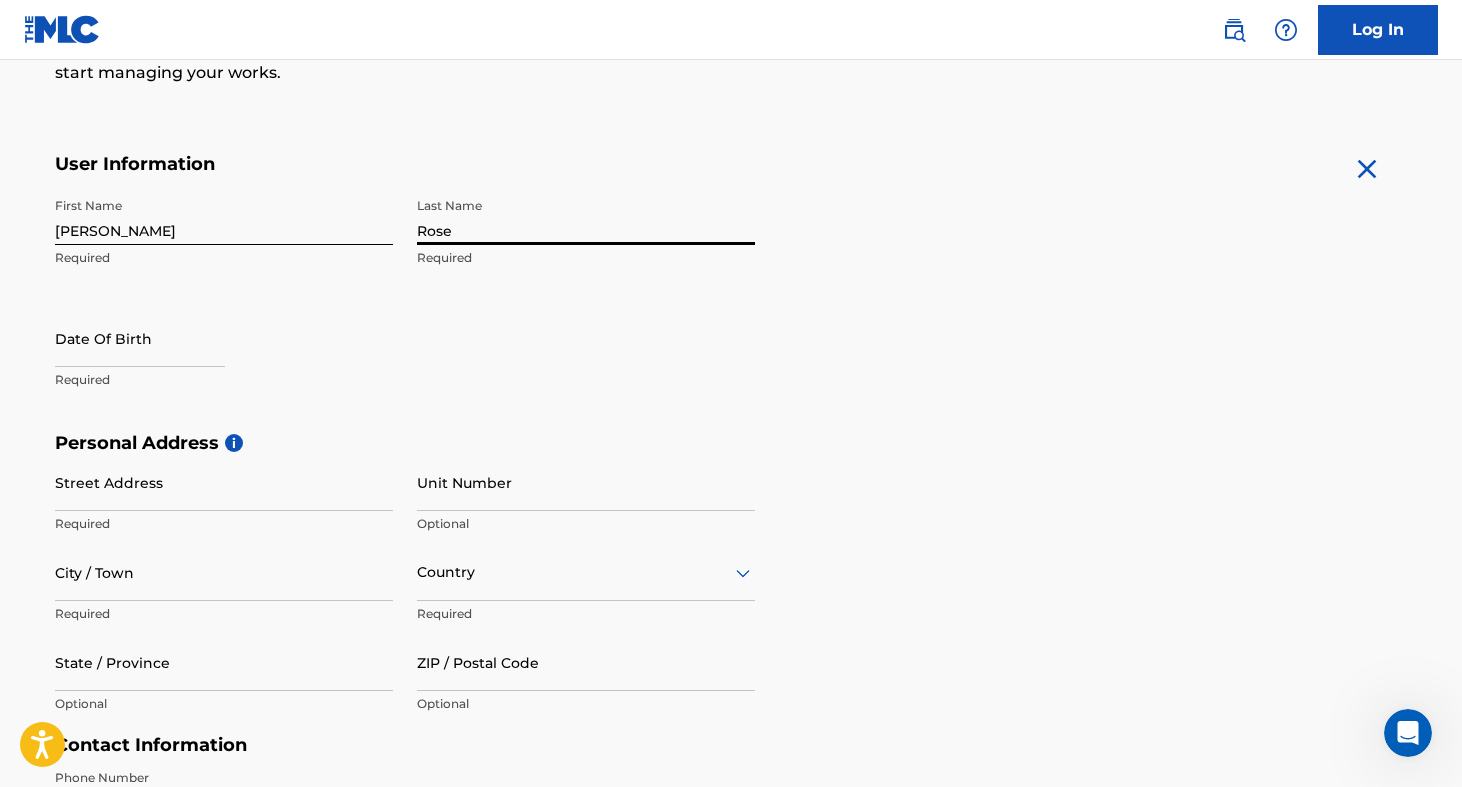 type on "Rose" 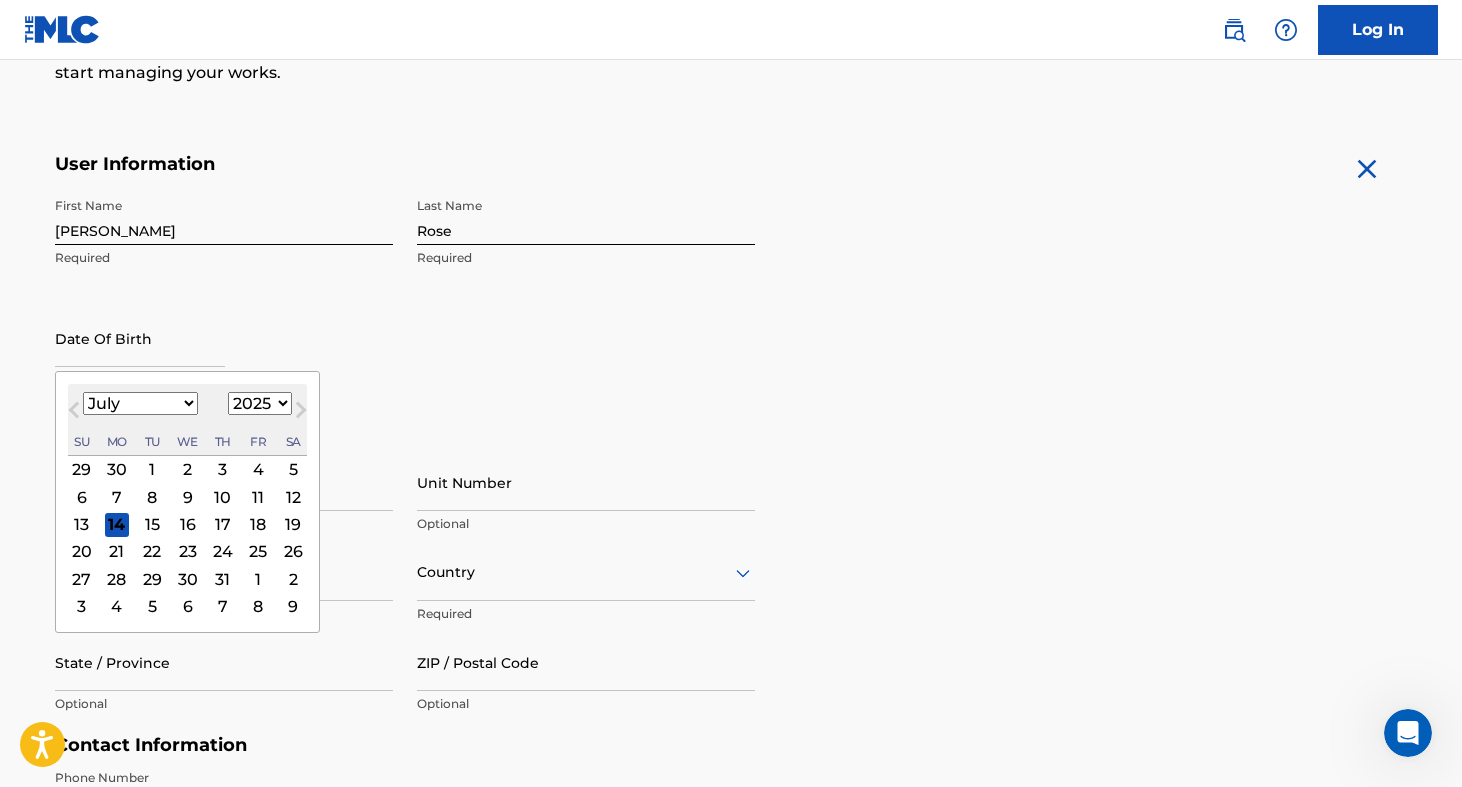select on "7" 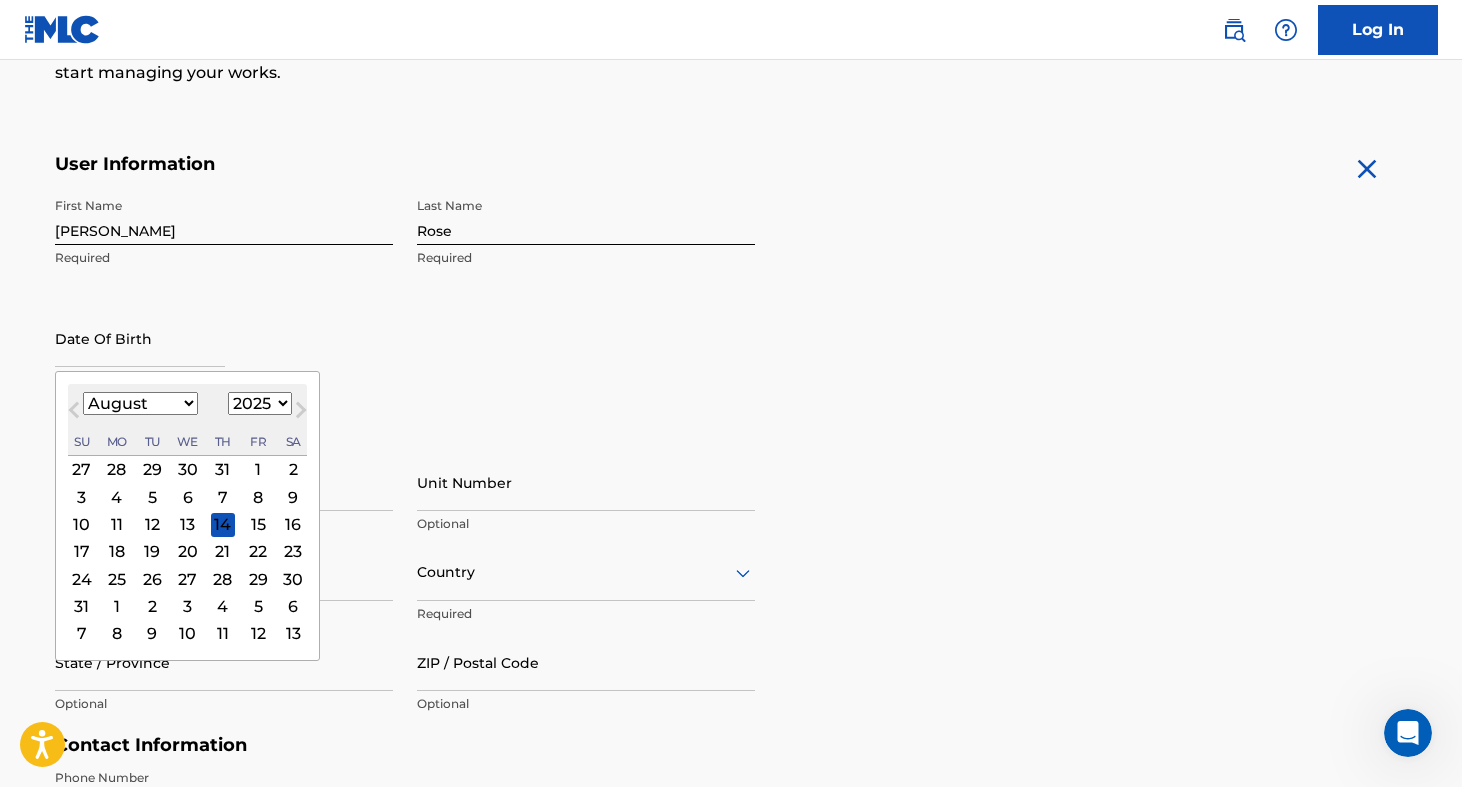 select on "1996" 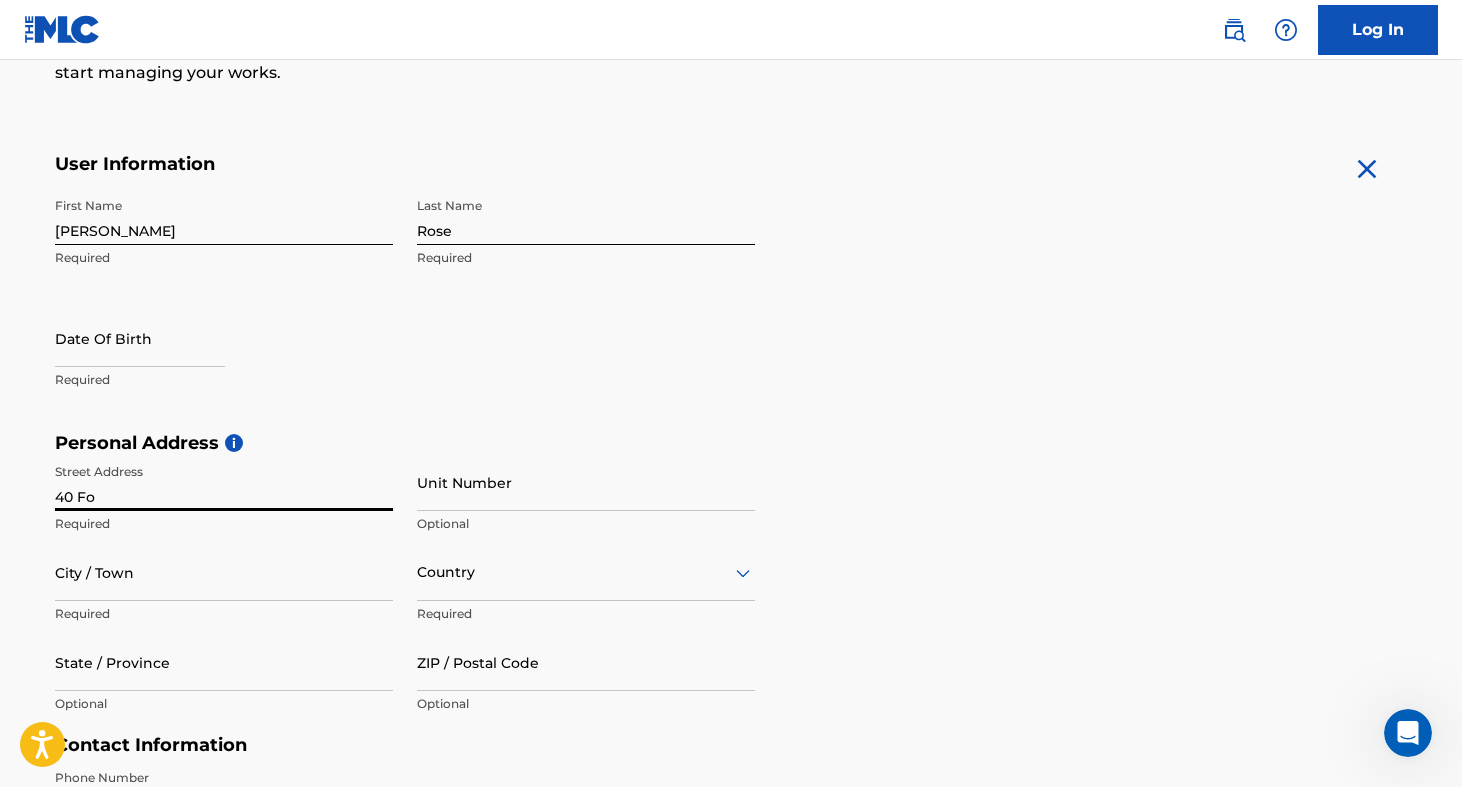 type on "[STREET_ADDRESS]" 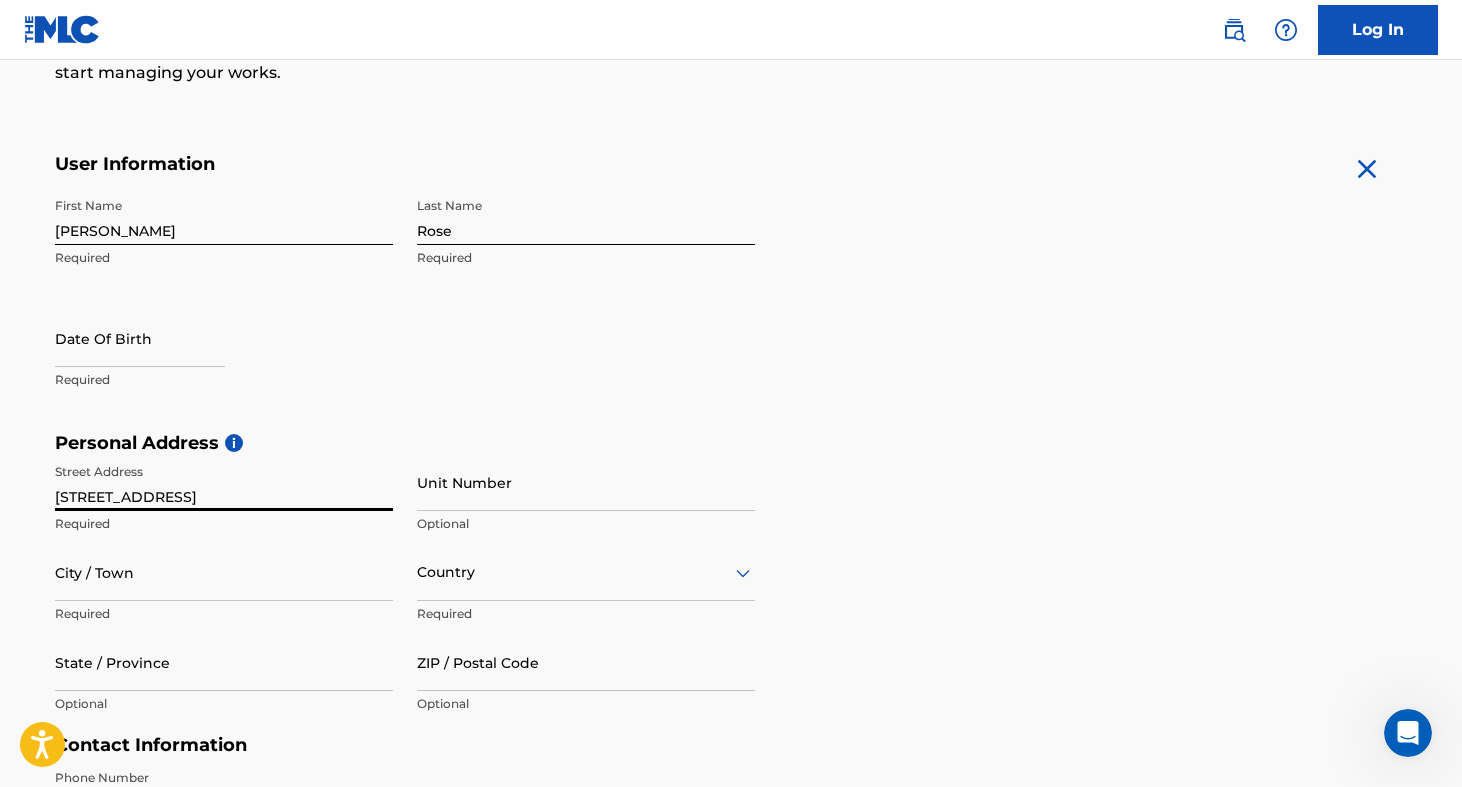 type on "[GEOGRAPHIC_DATA]" 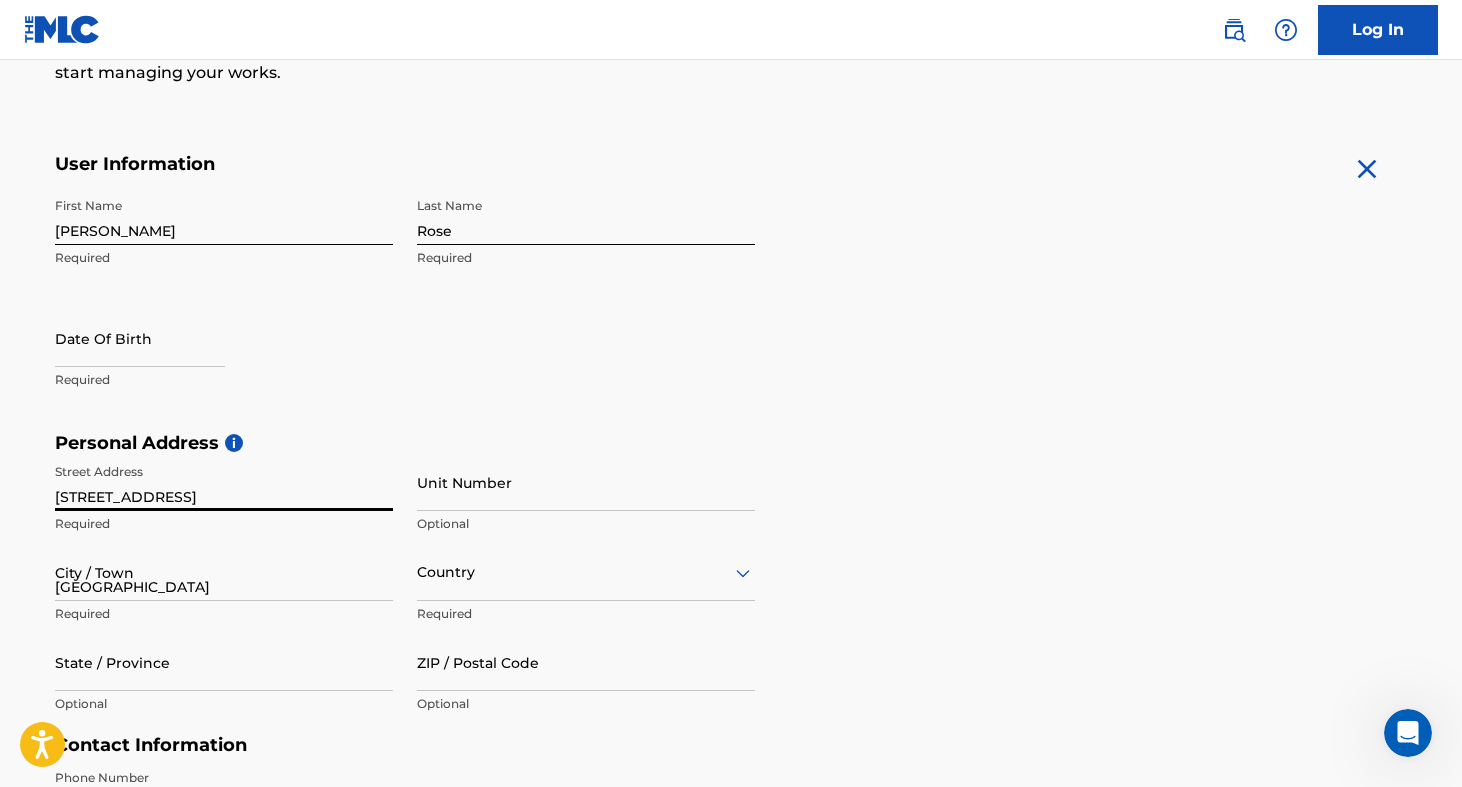 type on "[GEOGRAPHIC_DATA]" 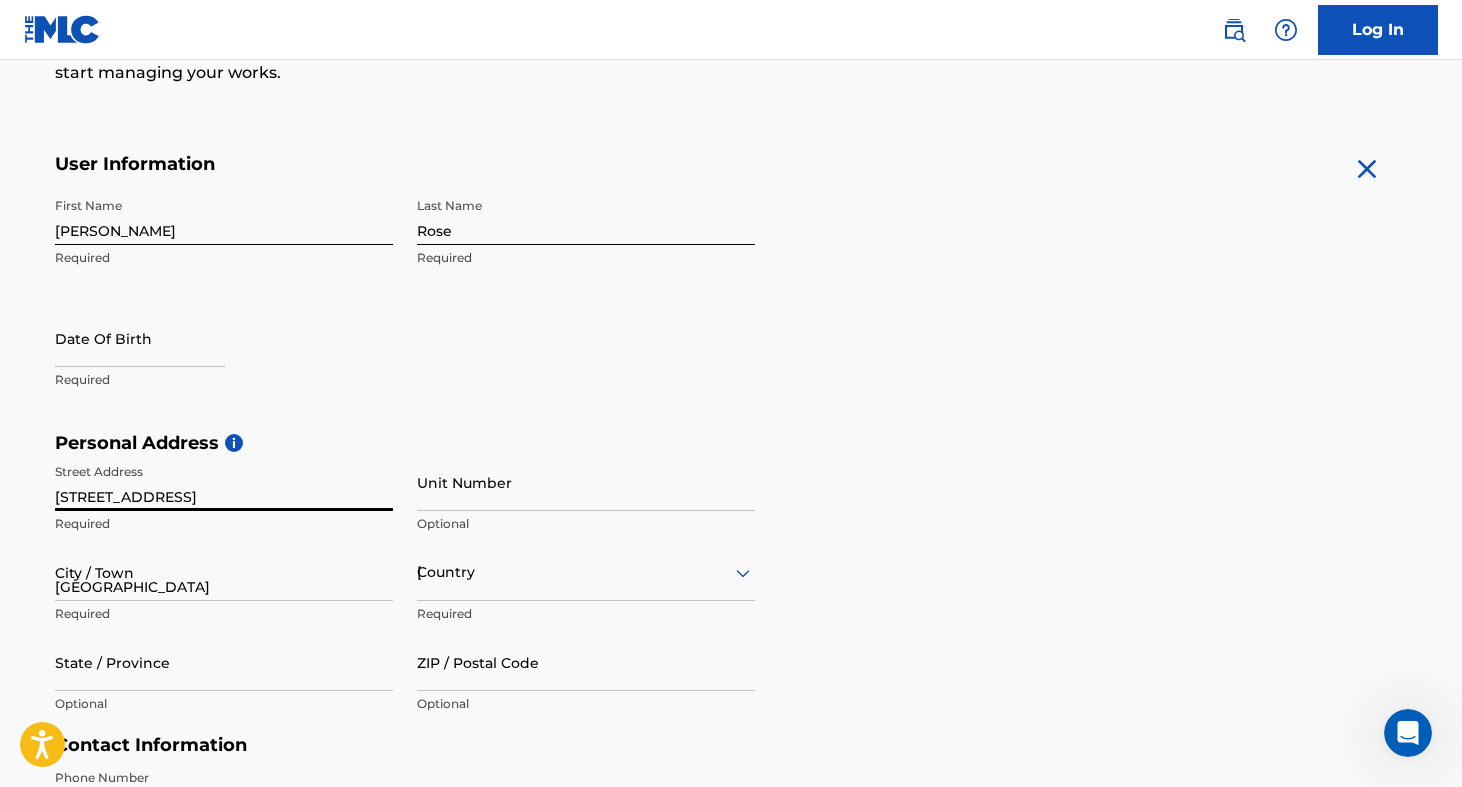 type on "GA" 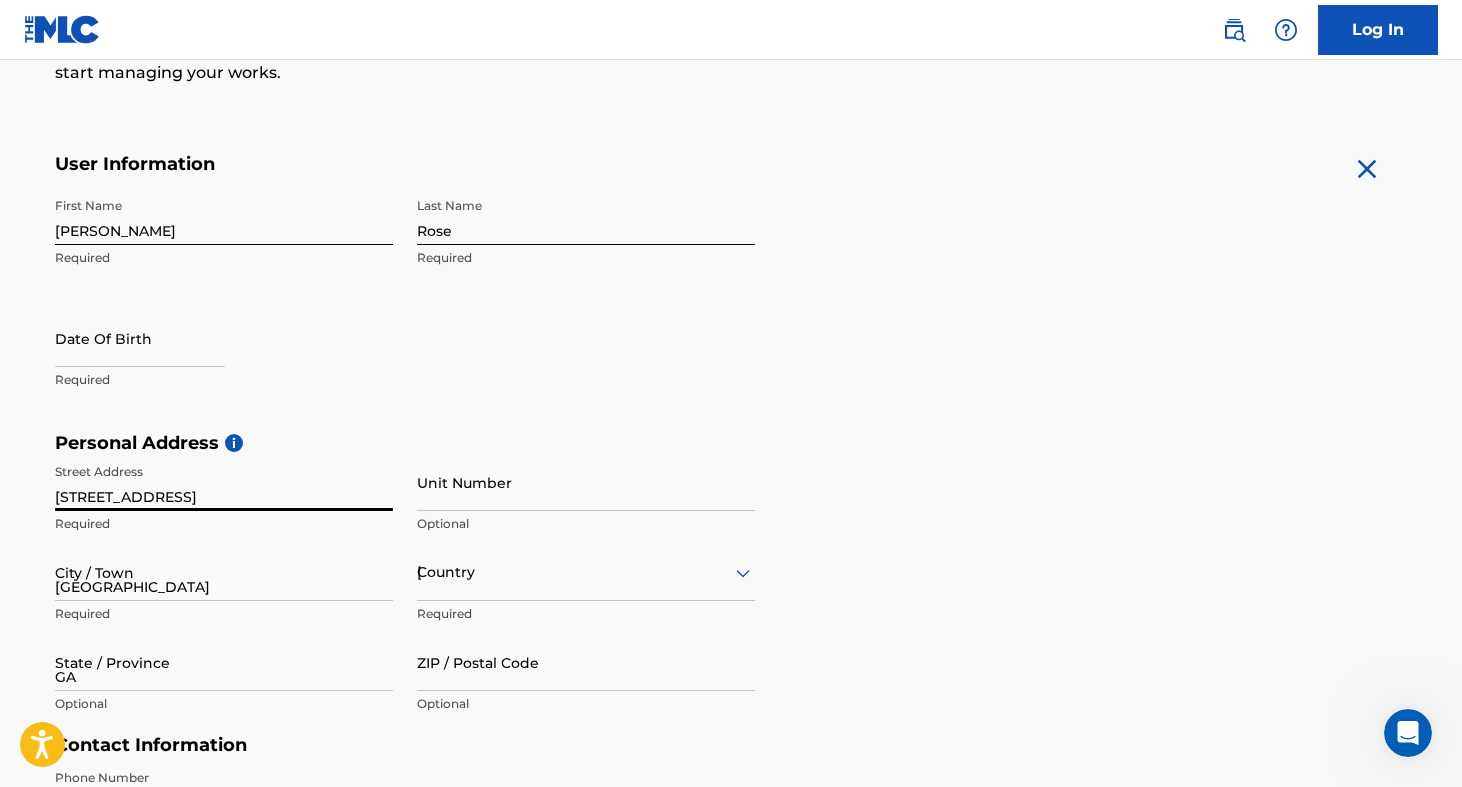 type on "30328" 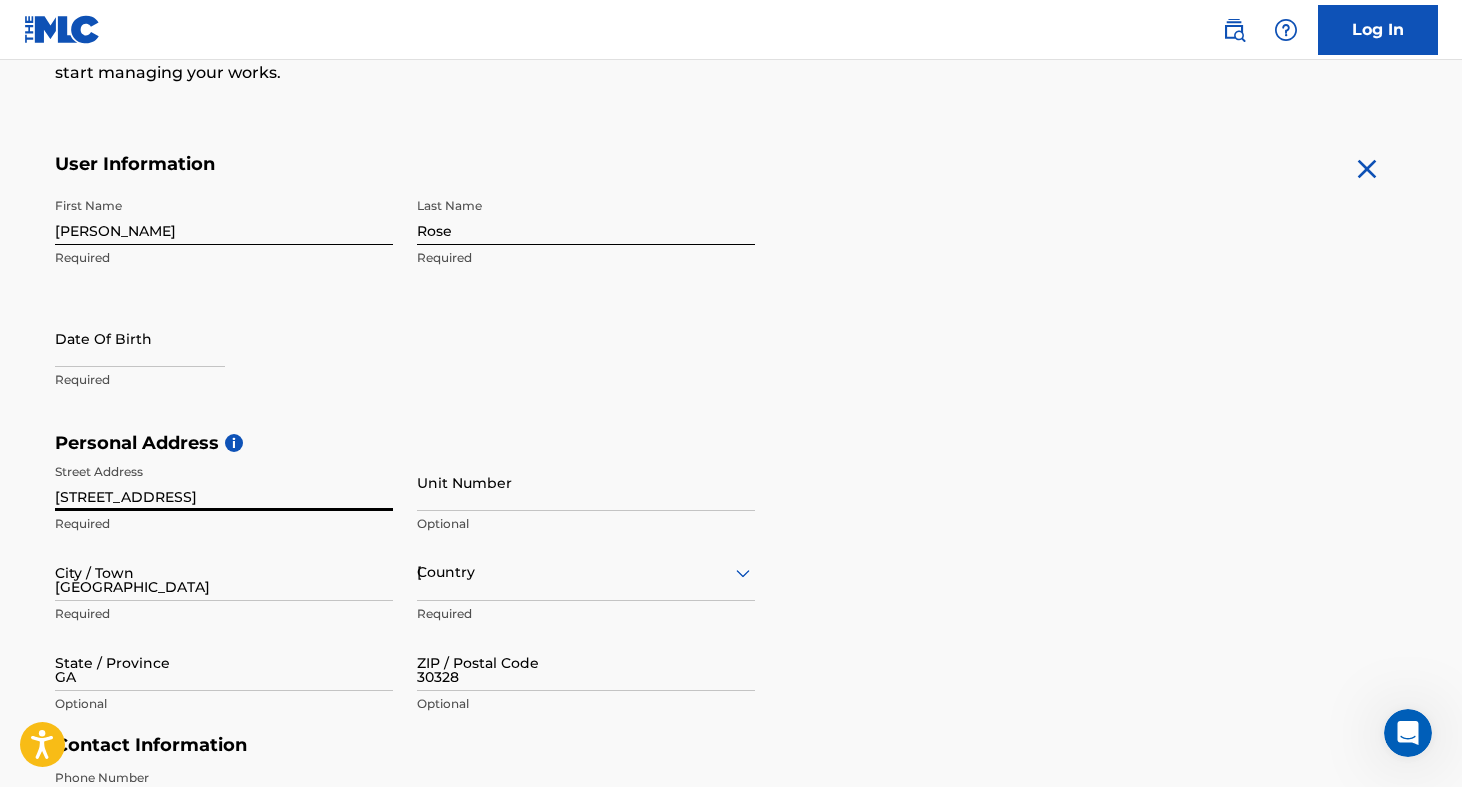 type on "[GEOGRAPHIC_DATA]" 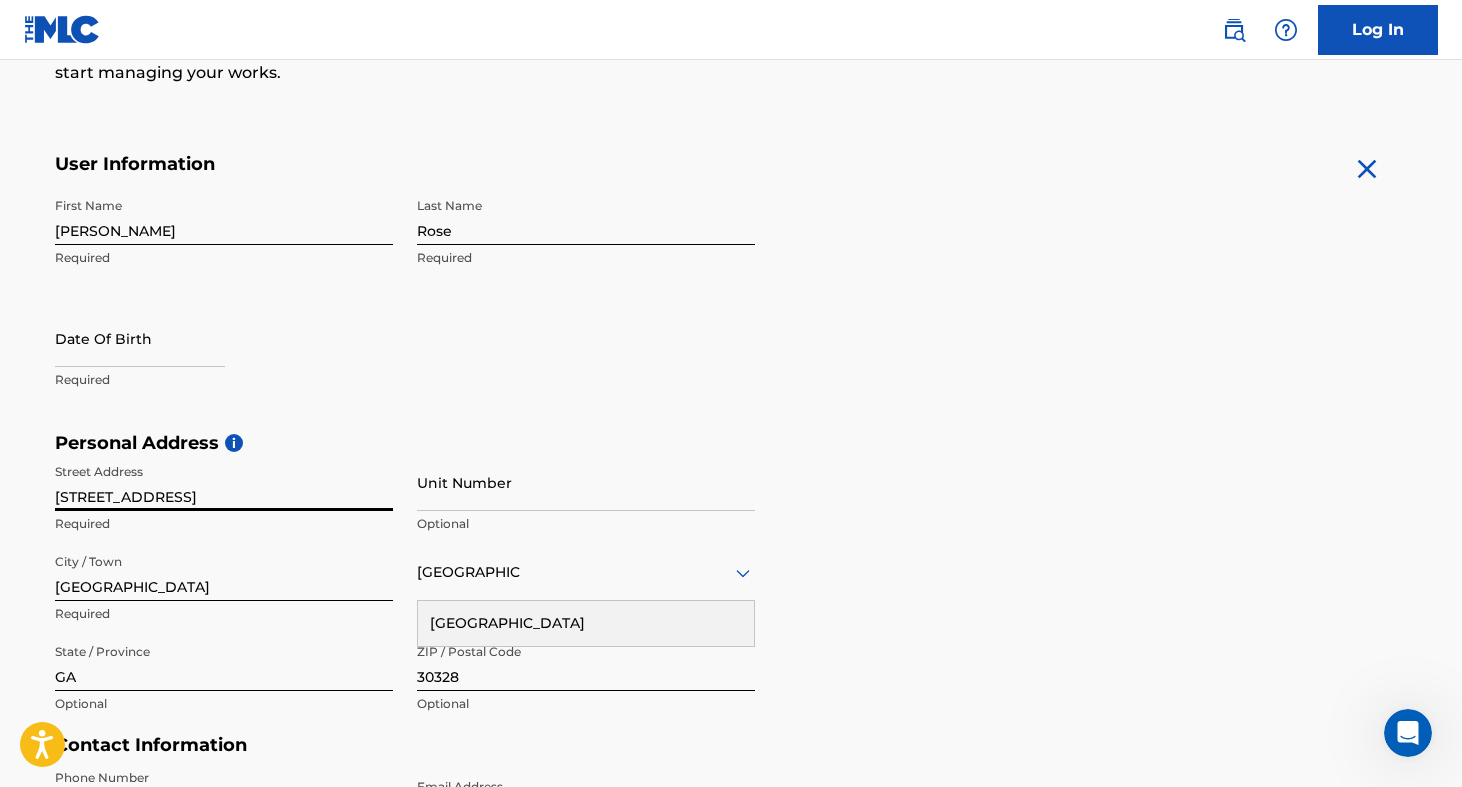 scroll, scrollTop: 381, scrollLeft: 0, axis: vertical 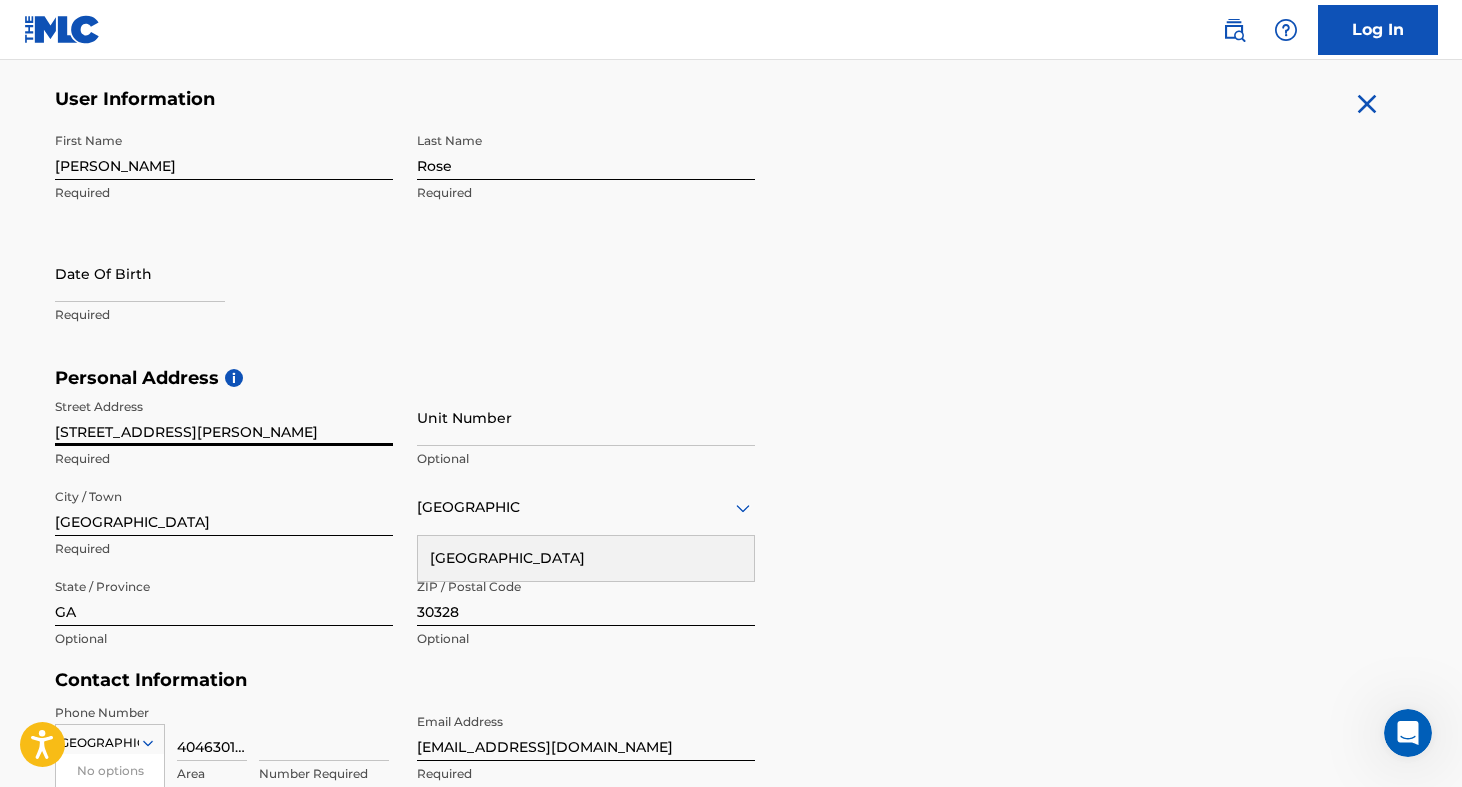 type on "[STREET_ADDRESS][PERSON_NAME]" 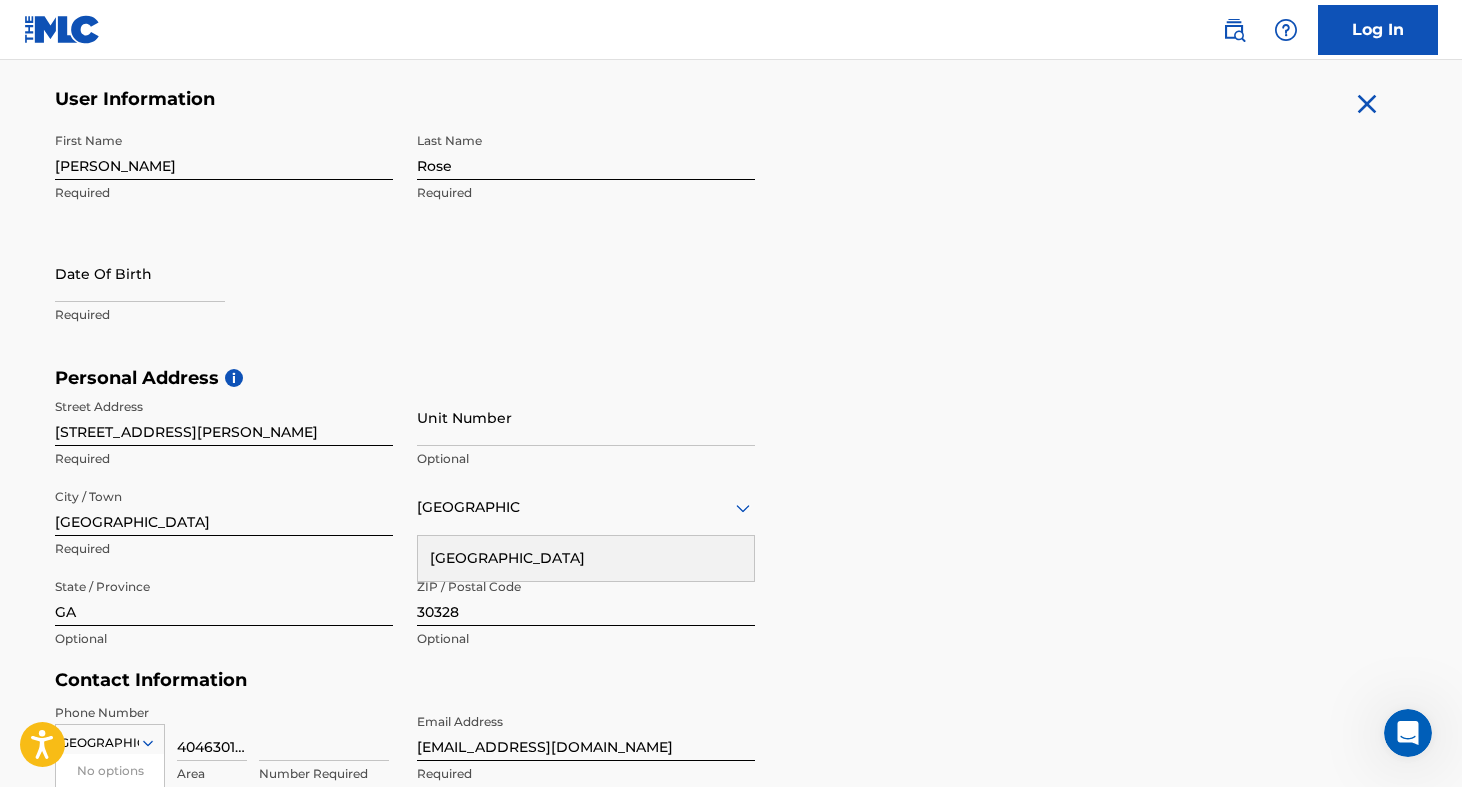click on "Personal Address i" at bounding box center [731, 378] 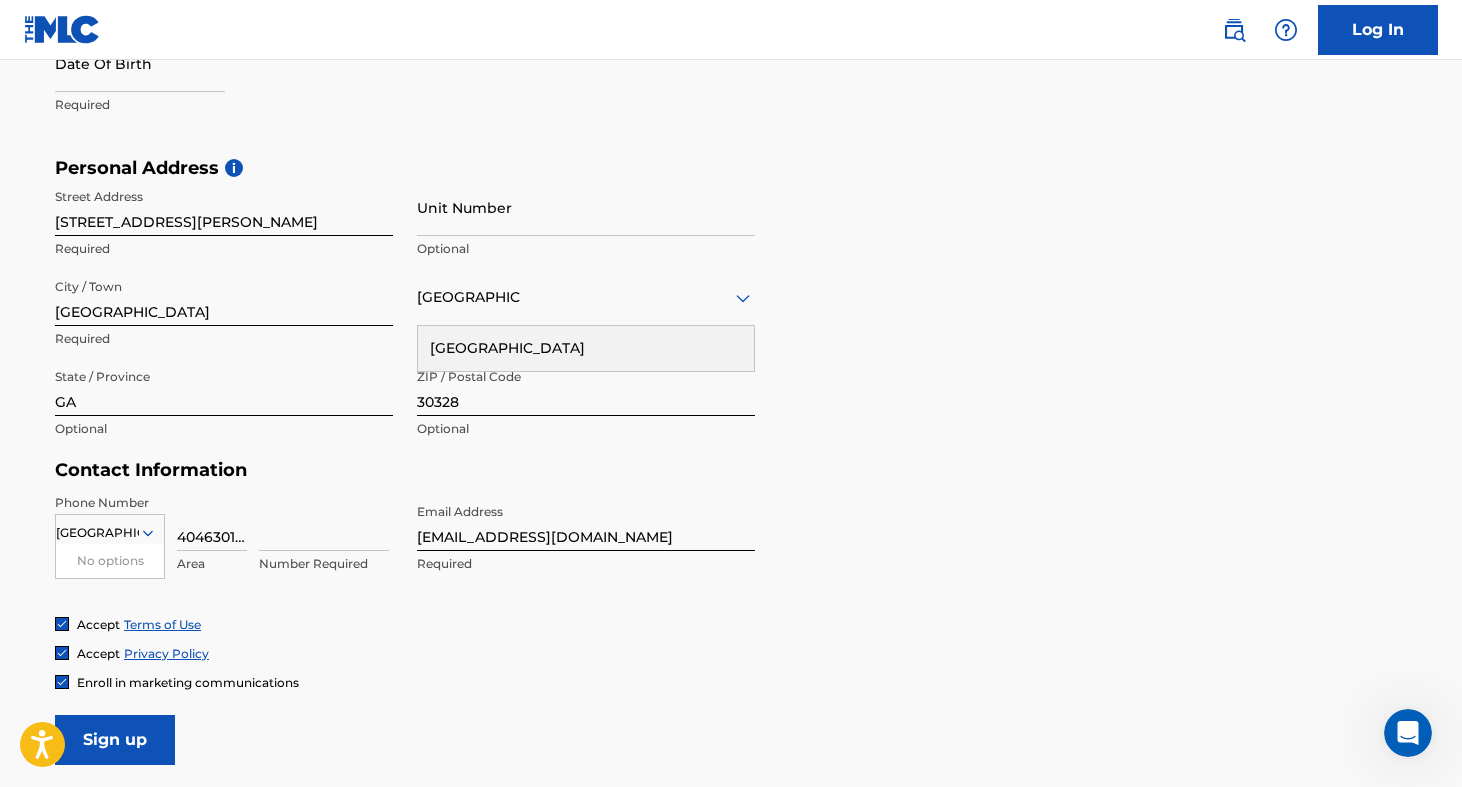 scroll, scrollTop: 667, scrollLeft: 0, axis: vertical 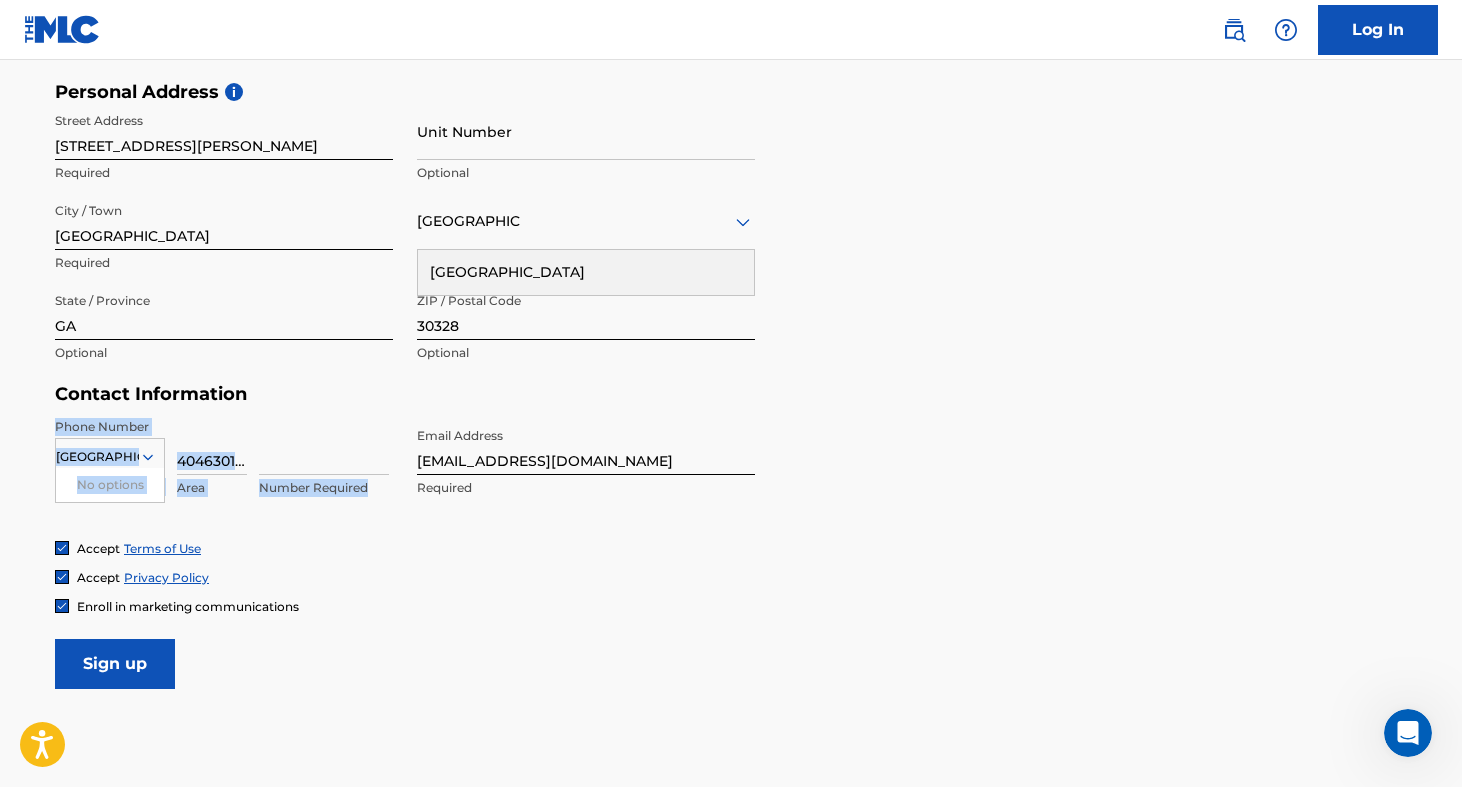 click on "Contact Information Phone Number [GEOGRAPHIC_DATA] No options Country Required 4046301566 Area Number Required Email Address [EMAIL_ADDRESS][DOMAIN_NAME] Required" at bounding box center (405, 461) 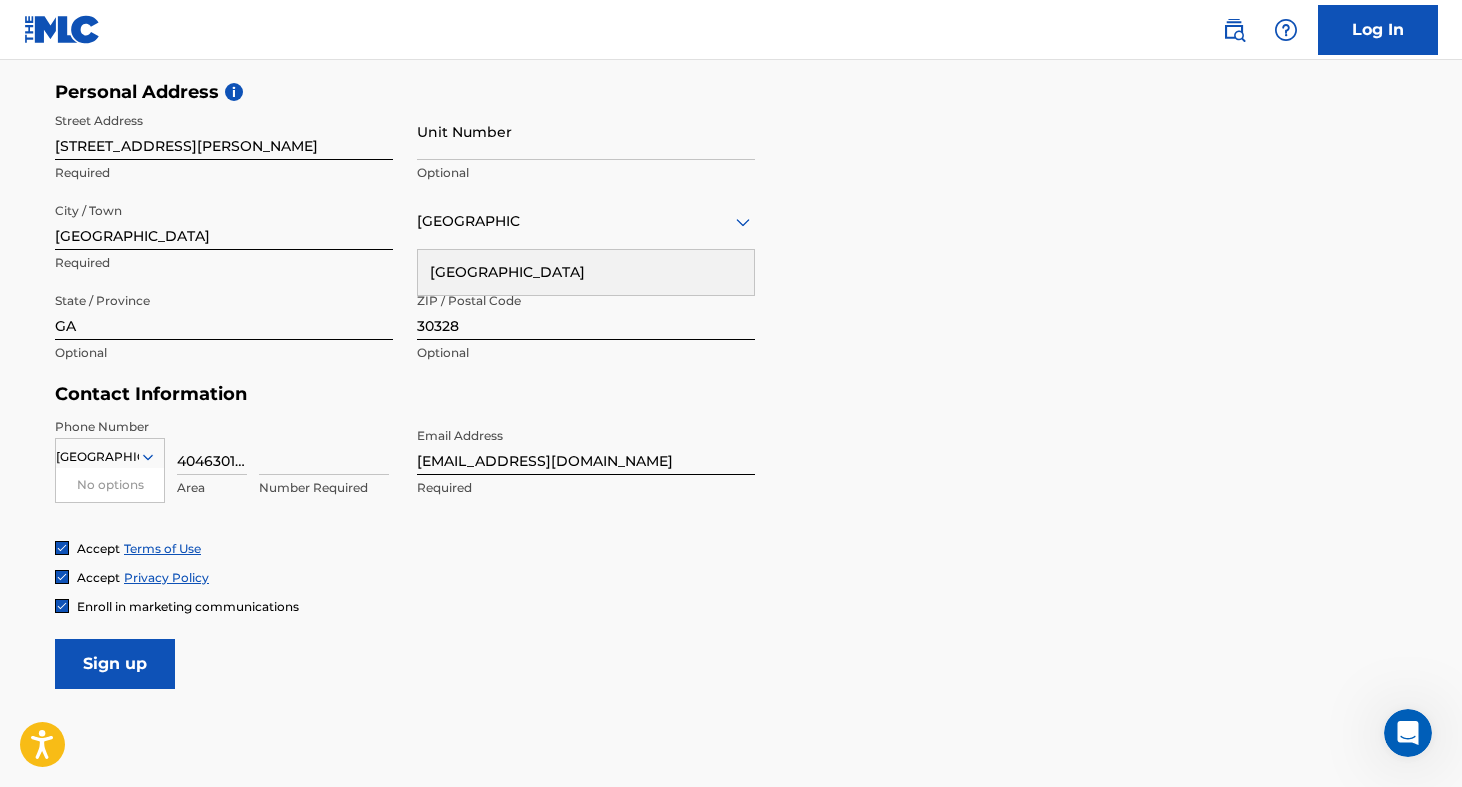 click on "User Information First Name [PERSON_NAME] Required Last Name [PERSON_NAME] Required Date Of Birth Required Personal Address i Street Address [STREET_ADDRESS][PERSON_NAME] Required Unit Number Optional City / Town [GEOGRAPHIC_DATA] Required [GEOGRAPHIC_DATA] [GEOGRAPHIC_DATA] Required State / Province [GEOGRAPHIC_DATA] Optional ZIP / Postal Code 30328 Optional Contact Information Phone Number [GEOGRAPHIC_DATA] No options Country Required 4046301566 Area Number Required Email Address [EMAIL_ADDRESS][DOMAIN_NAME] Required Accept Terms of Use Accept Privacy Policy Enroll in marketing communications Sign up" at bounding box center (731, 245) 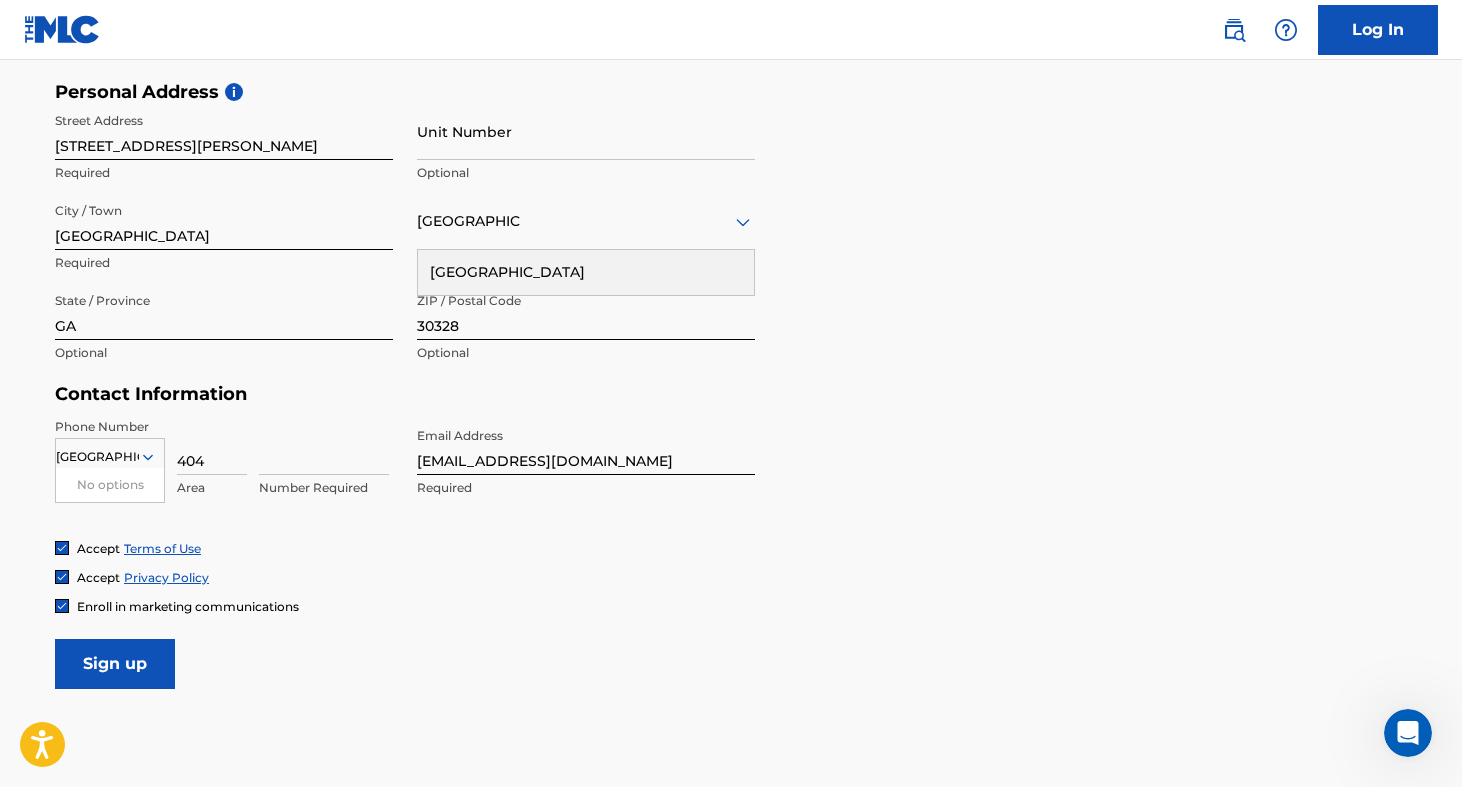 type on "404" 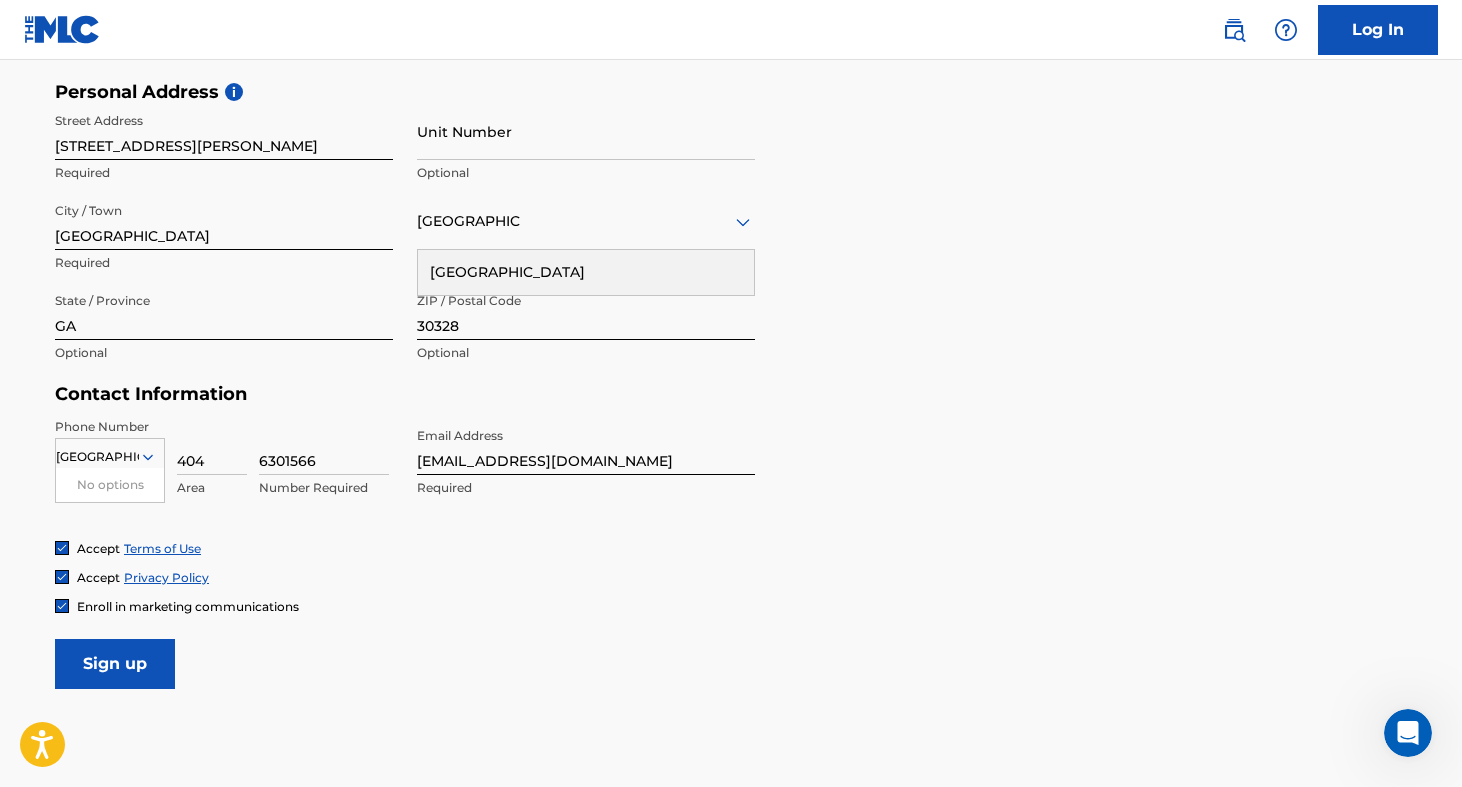 type on "6301566" 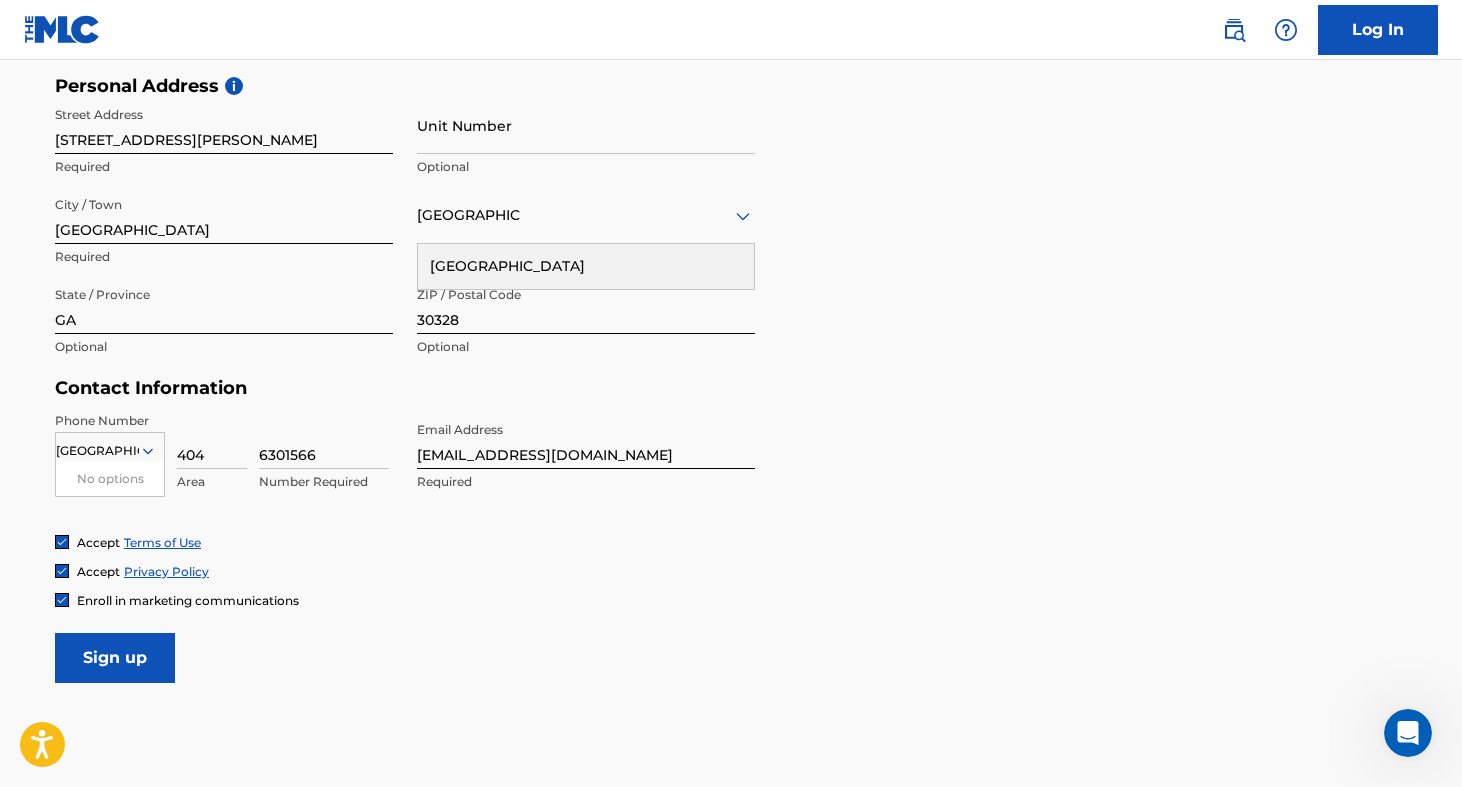 scroll, scrollTop: 634, scrollLeft: 0, axis: vertical 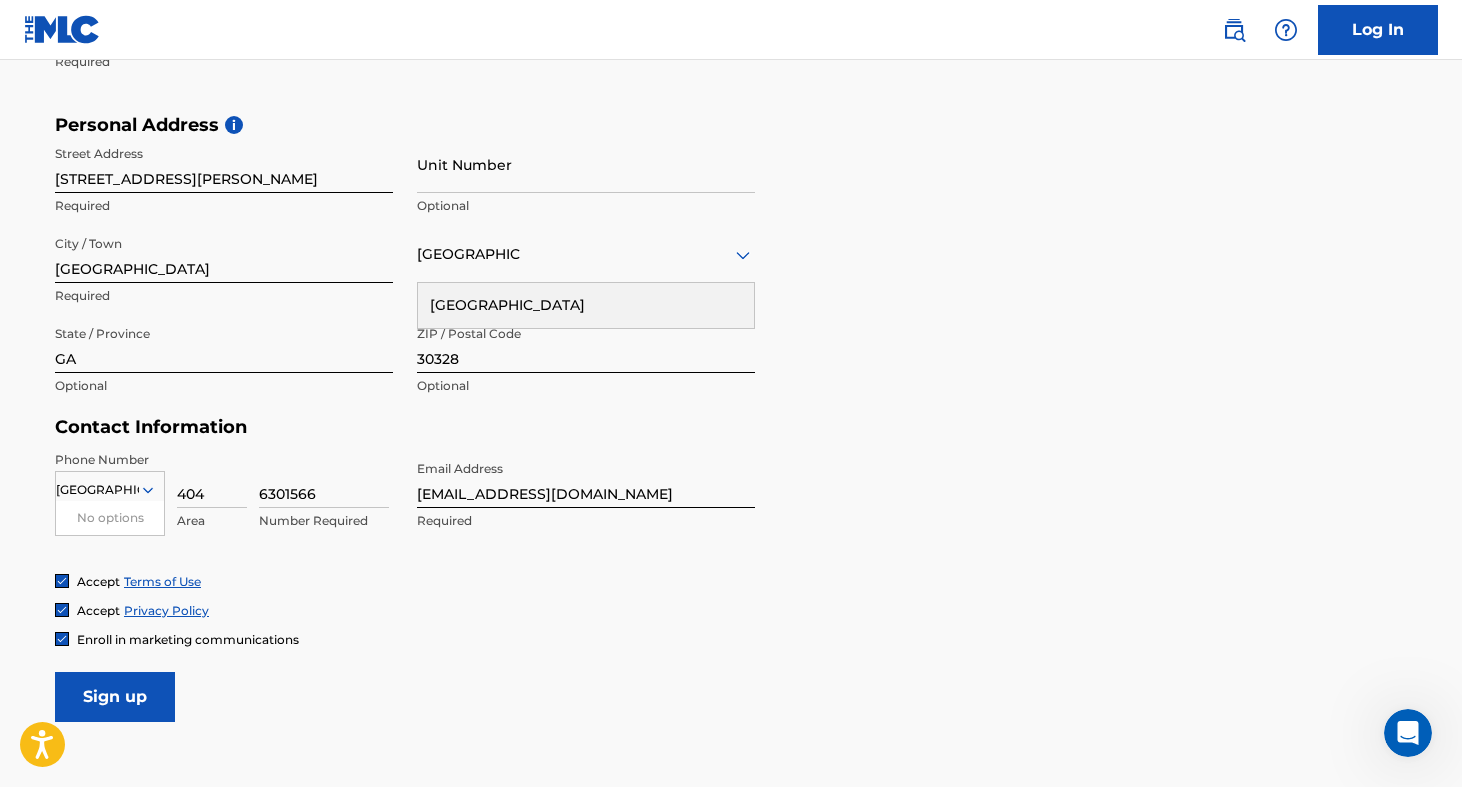 click on "Enroll in marketing communications" at bounding box center (177, 639) 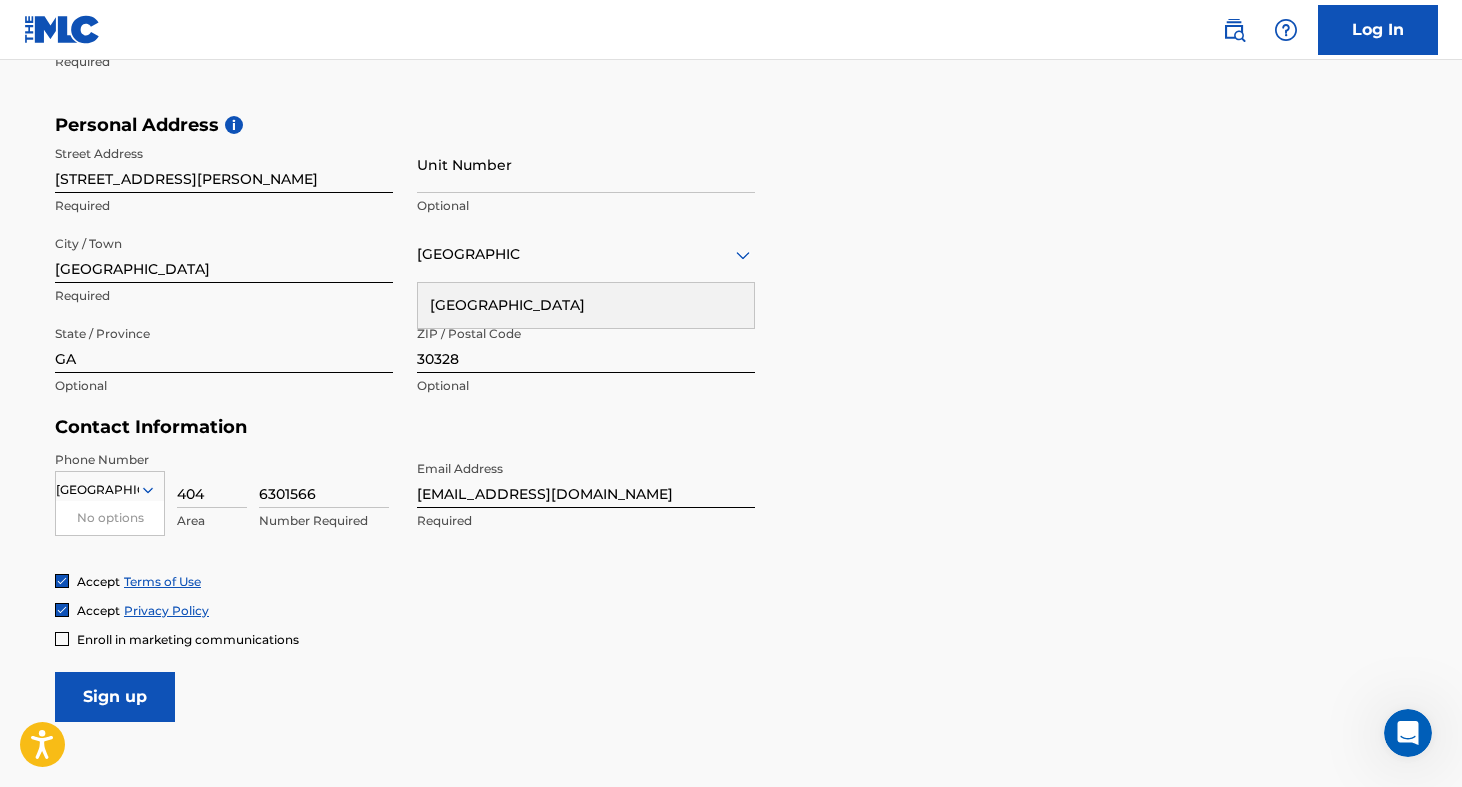 click on "Sign up" at bounding box center [115, 697] 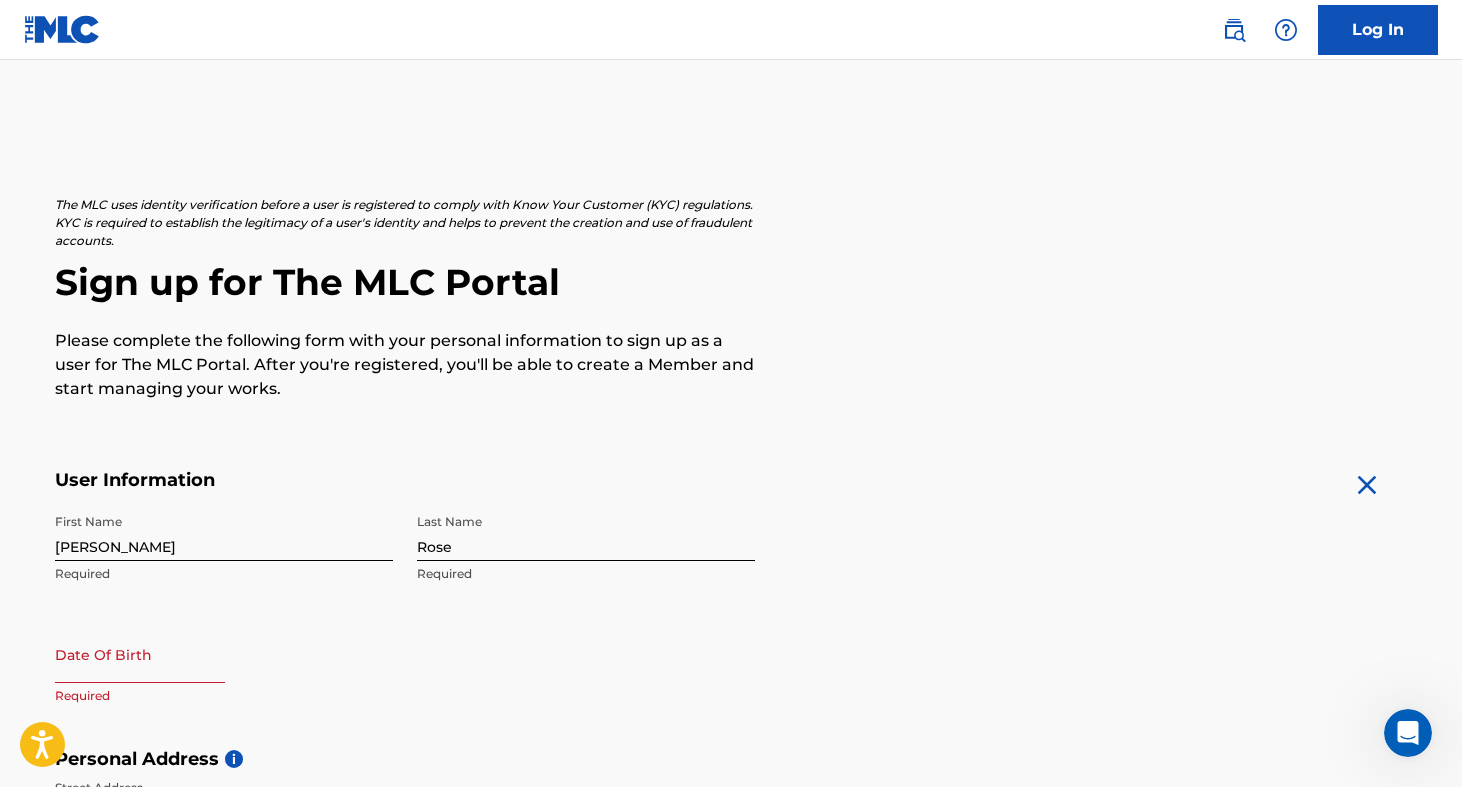 scroll, scrollTop: 0, scrollLeft: 0, axis: both 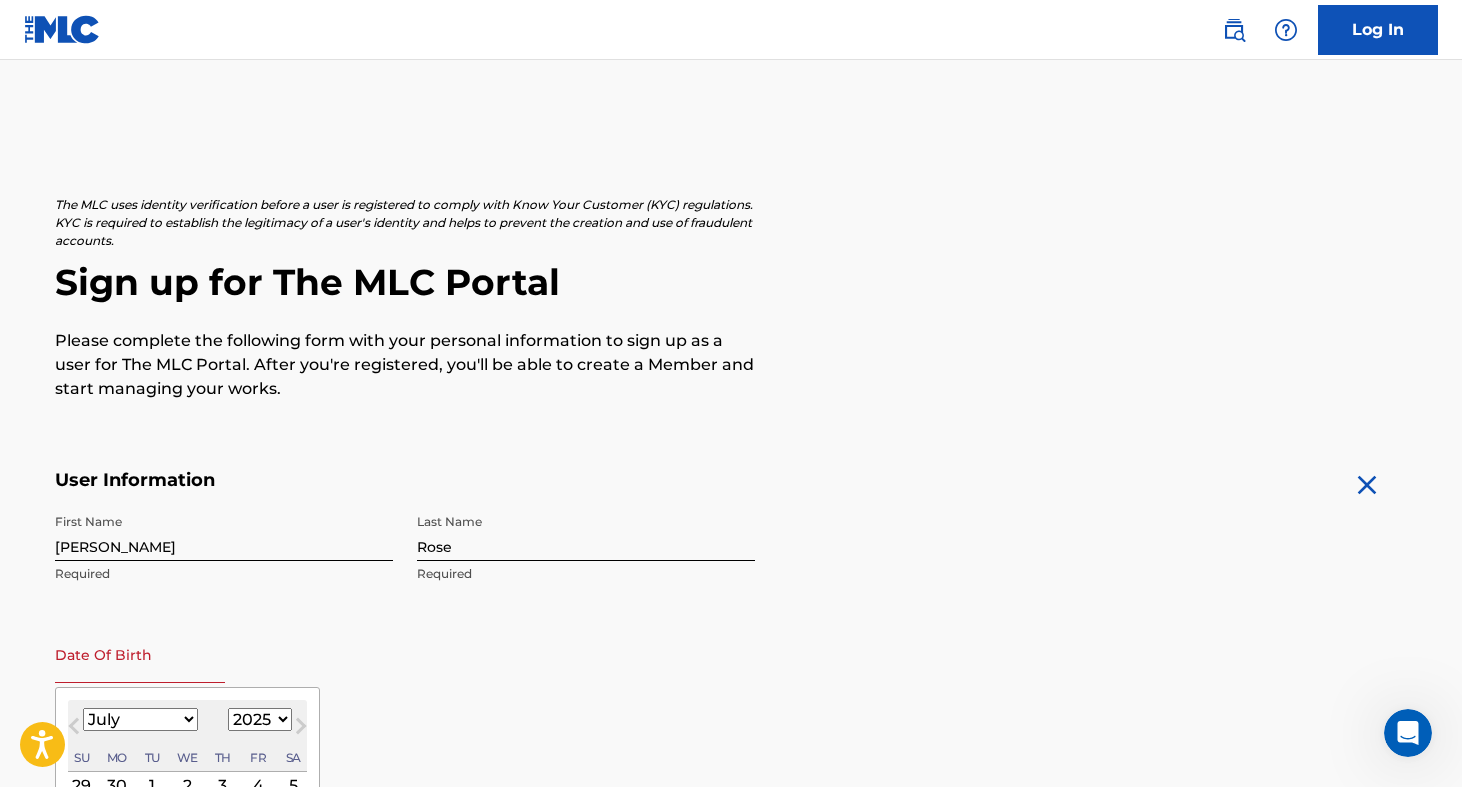 click at bounding box center [140, 654] 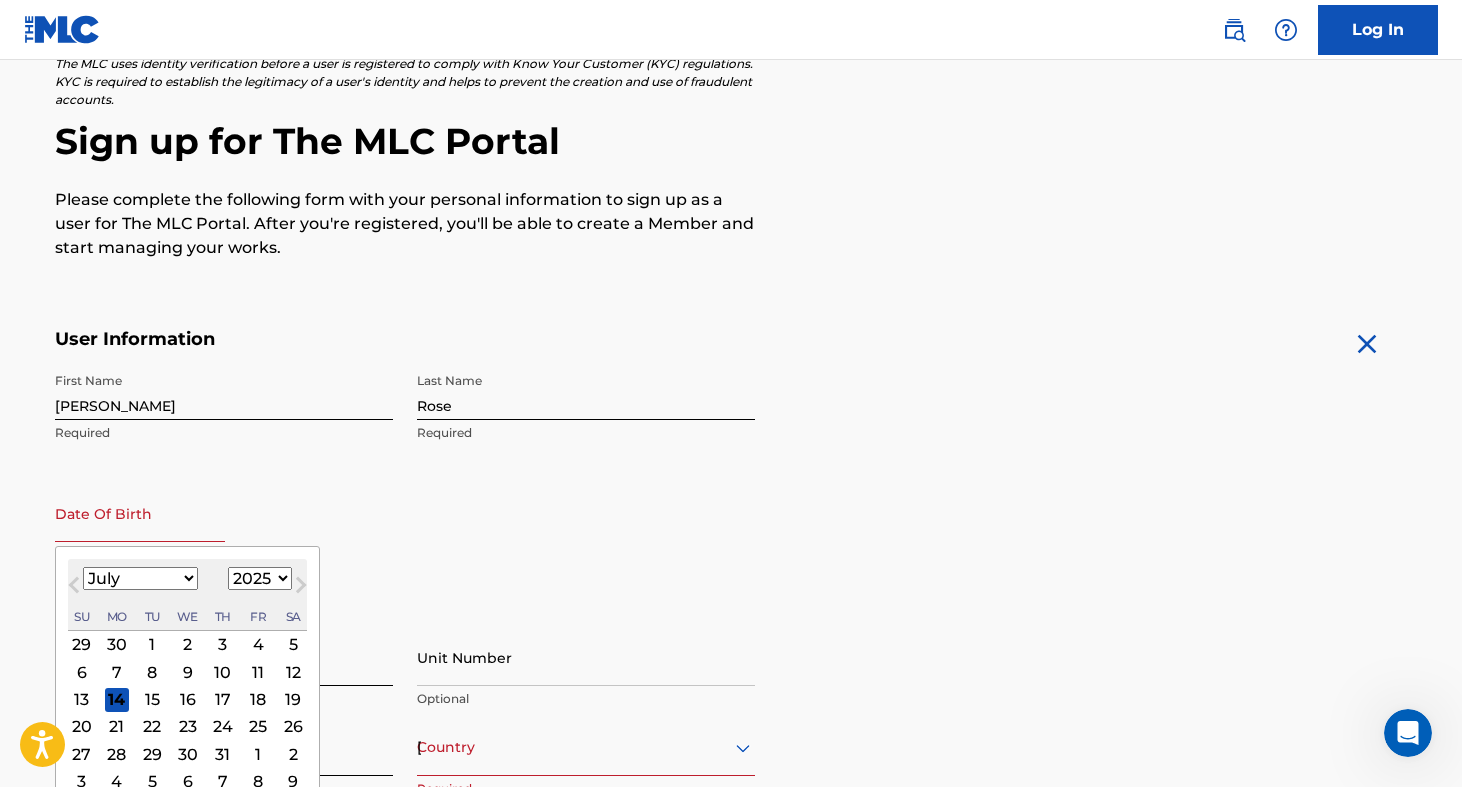 scroll, scrollTop: 245, scrollLeft: 0, axis: vertical 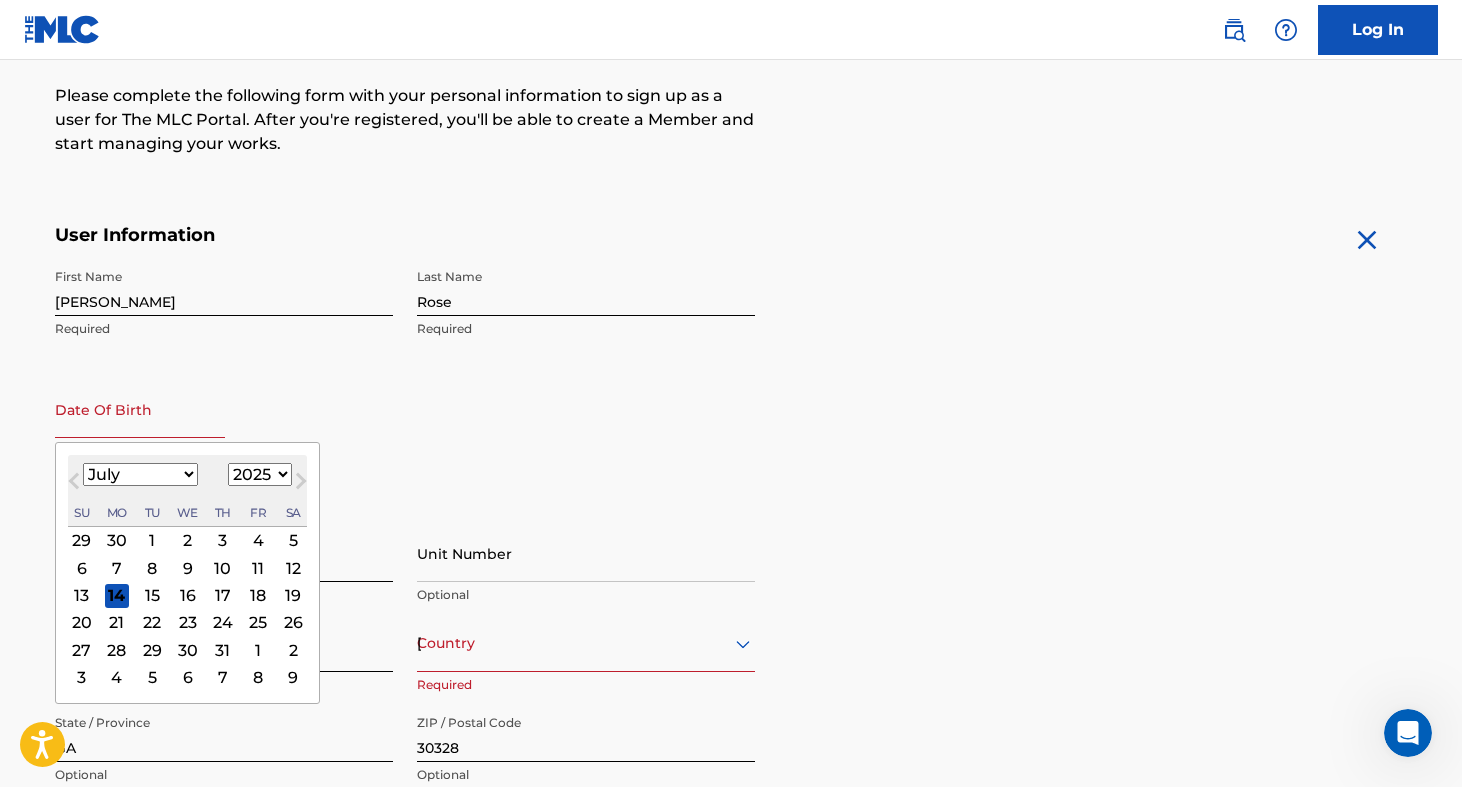 select on "7" 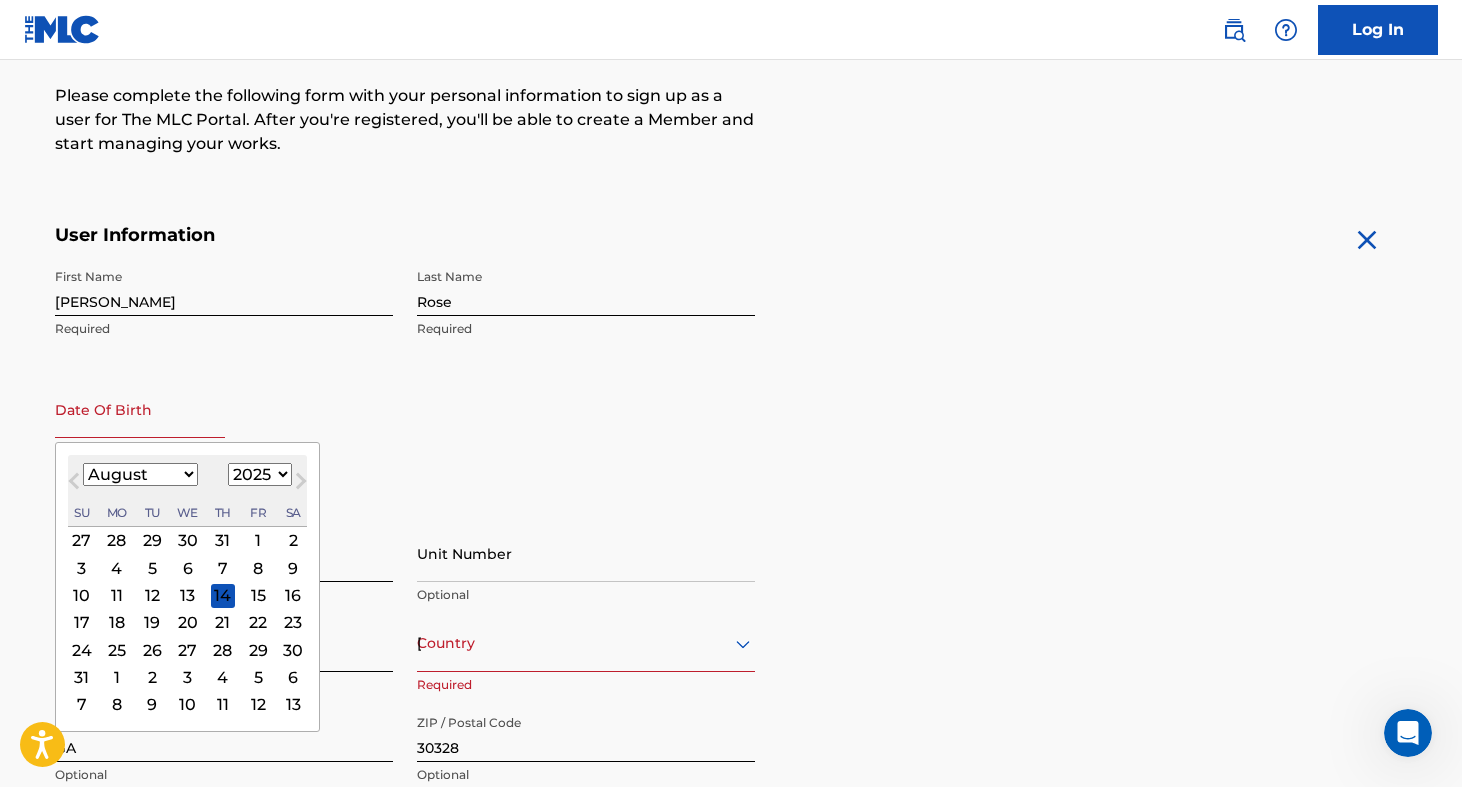 click on "August [DATE] February March April May June July August September October November [DATE] 1900 1901 1902 1903 1904 1905 1906 1907 1908 1909 1910 1911 1912 1913 1914 1915 1916 1917 1918 1919 1920 1921 1922 1923 1924 1925 1926 1927 1928 1929 1930 1931 1932 1933 1934 1935 1936 1937 1938 1939 1940 1941 1942 1943 1944 1945 1946 1947 1948 1949 1950 1951 1952 1953 1954 1955 1956 1957 1958 1959 1960 1961 1962 1963 1964 1965 1966 1967 1968 1969 1970 1971 1972 1973 1974 1975 1976 1977 1978 1979 1980 1981 1982 1983 1984 1985 1986 1987 1988 1989 1990 1991 1992 1993 1994 1995 1996 1997 1998 1999 2000 2001 2002 2003 2004 2005 2006 2007 2008 2009 2010 2011 2012 2013 2014 2015 2016 2017 2018 2019 2020 2021 2022 2023 2024 2025 2026 2027 2028 2029 2030 2031 2032 2033 2034 2035 2036 2037 2038 2039 2040 2041 2042 2043 2044 2045 2046 2047 2048 2049 2050 2051 2052 2053 2054 2055 2056 2057 2058 2059 2060 2061 2062 2063 2064 2065 2066 2067 2068 2069 2070 2071 2072 2073 2074 2075 2076 2077 2078 2079 2080 2081 2082 2083" at bounding box center [187, 491] 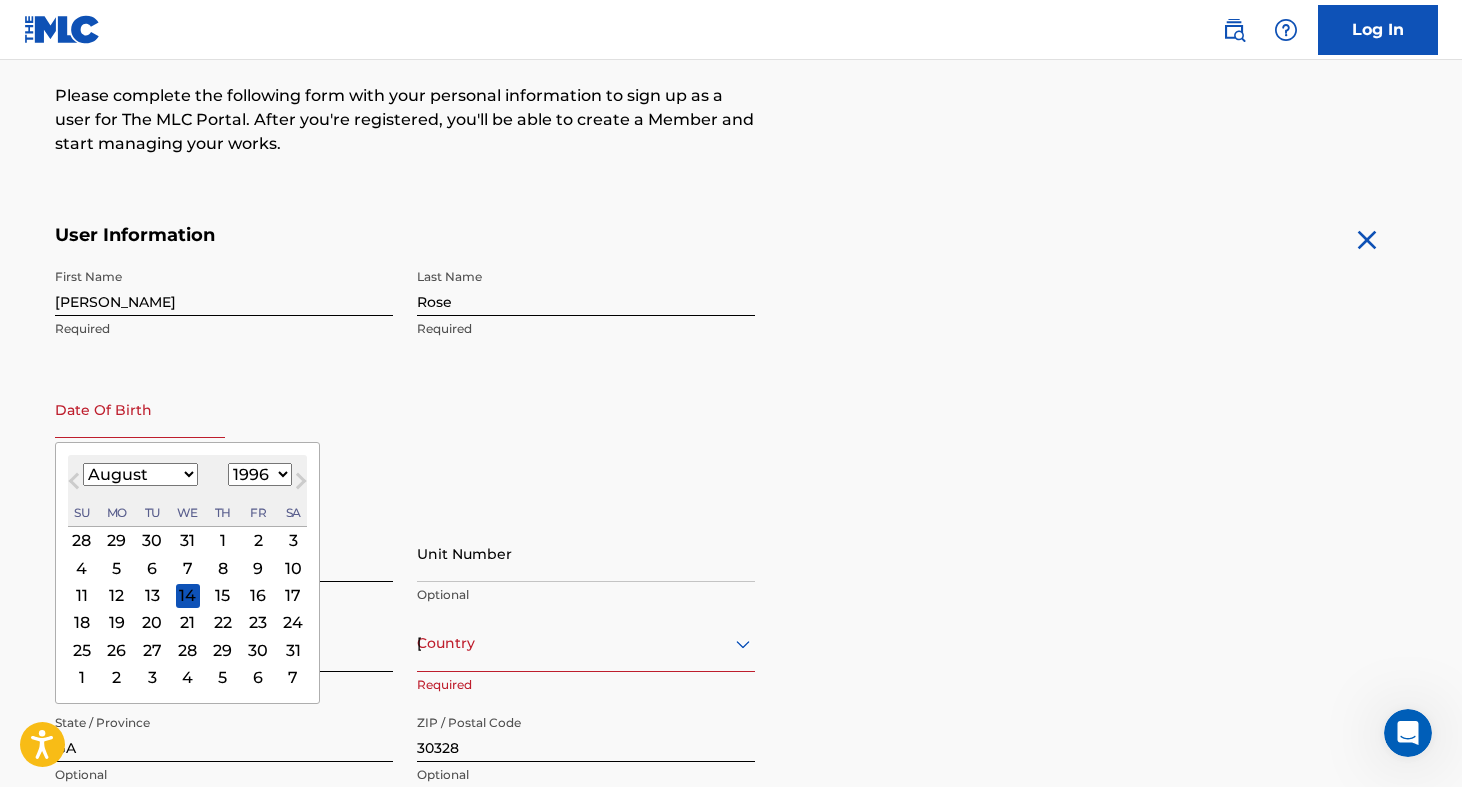 click on "20" at bounding box center [152, 622] 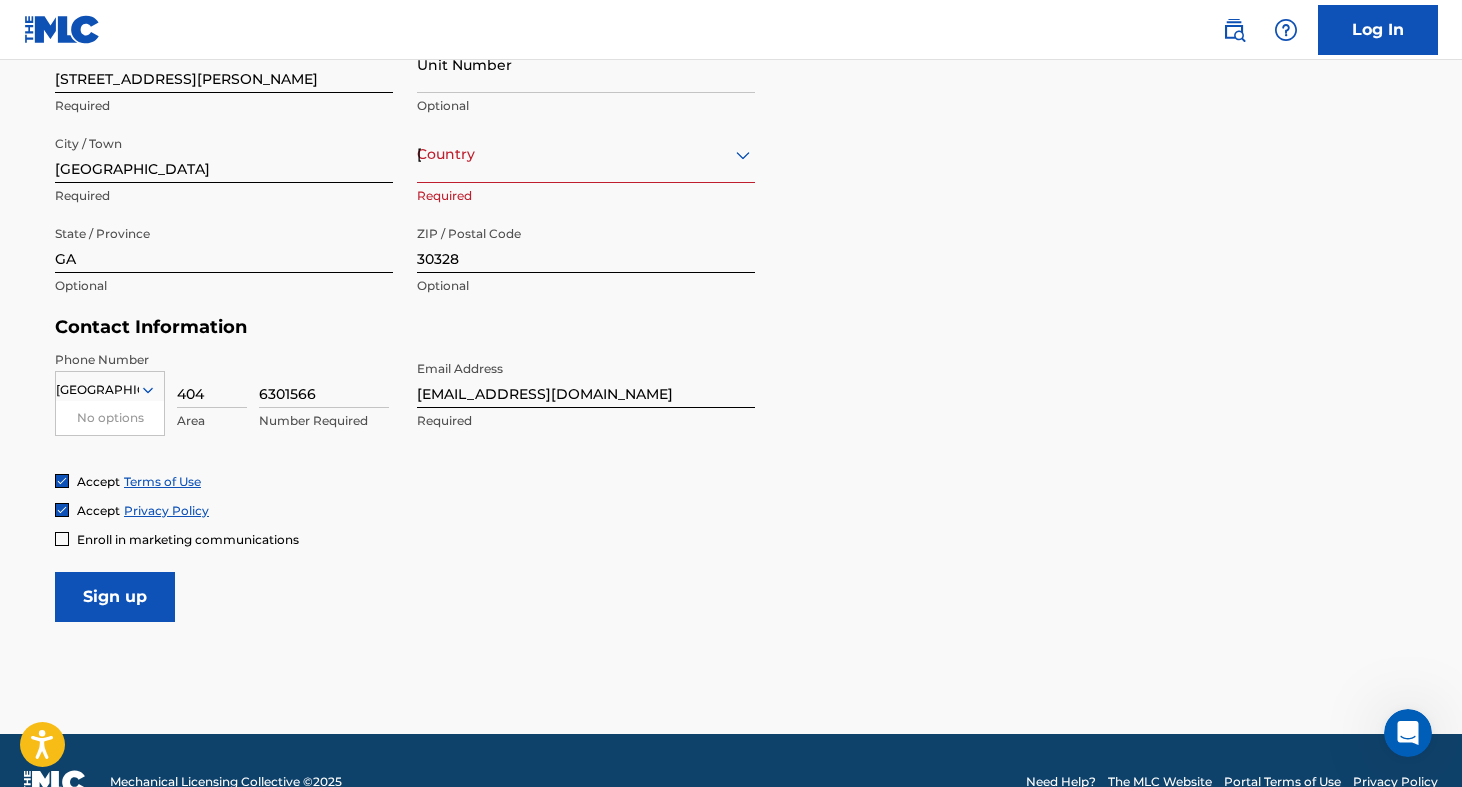 scroll, scrollTop: 721, scrollLeft: 0, axis: vertical 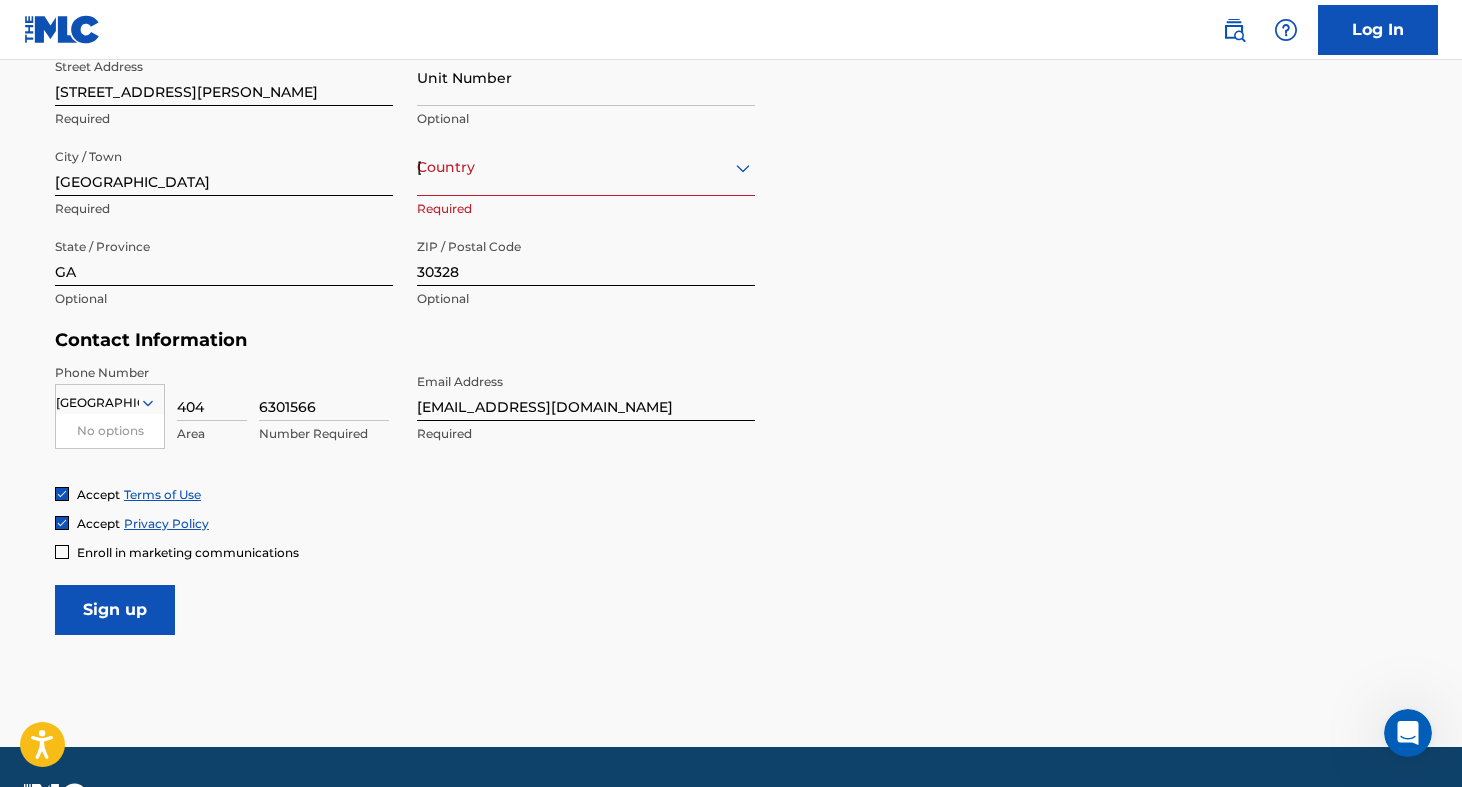 click on "Country [GEOGRAPHIC_DATA]" at bounding box center (586, 167) 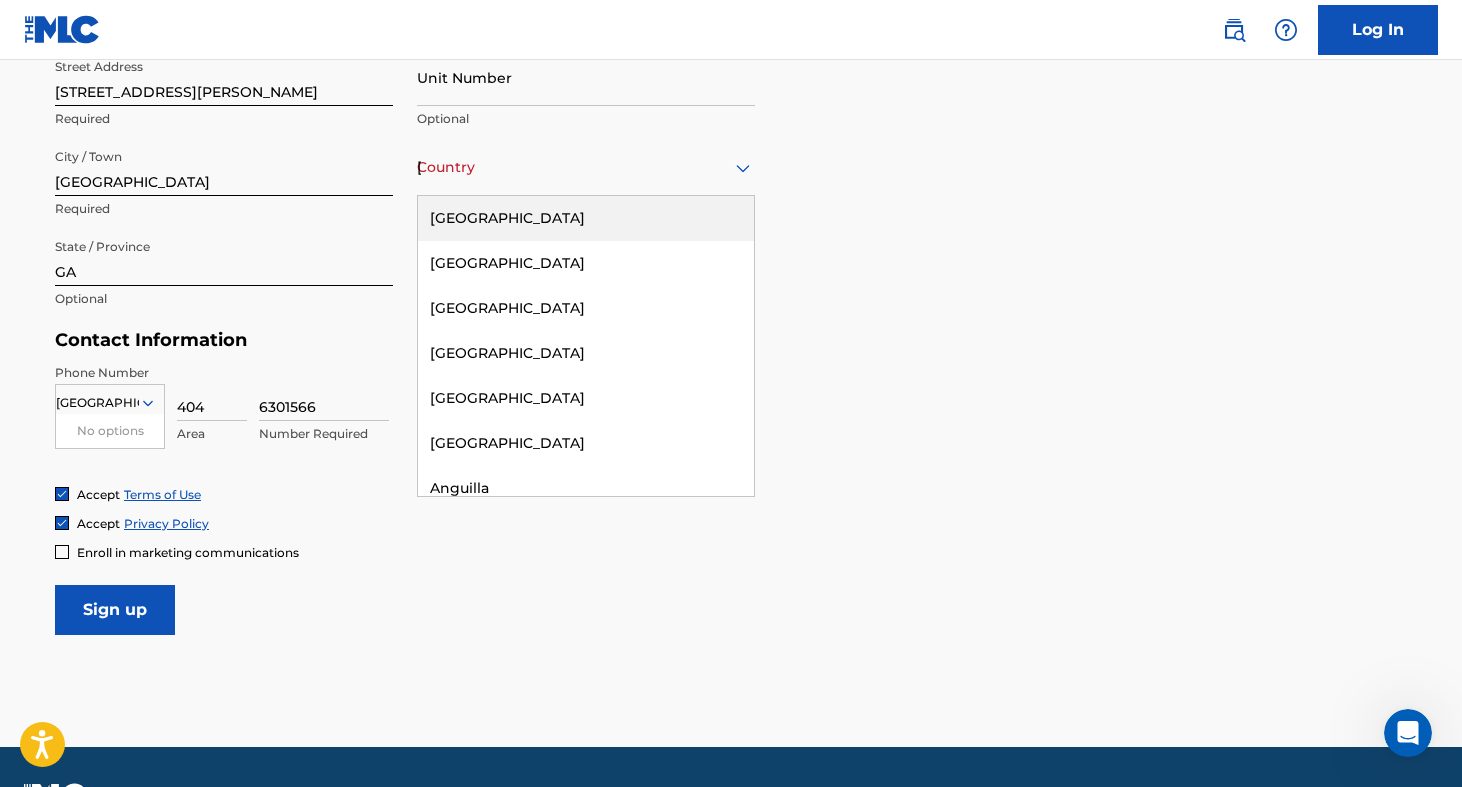 click on "[GEOGRAPHIC_DATA]" at bounding box center [586, 218] 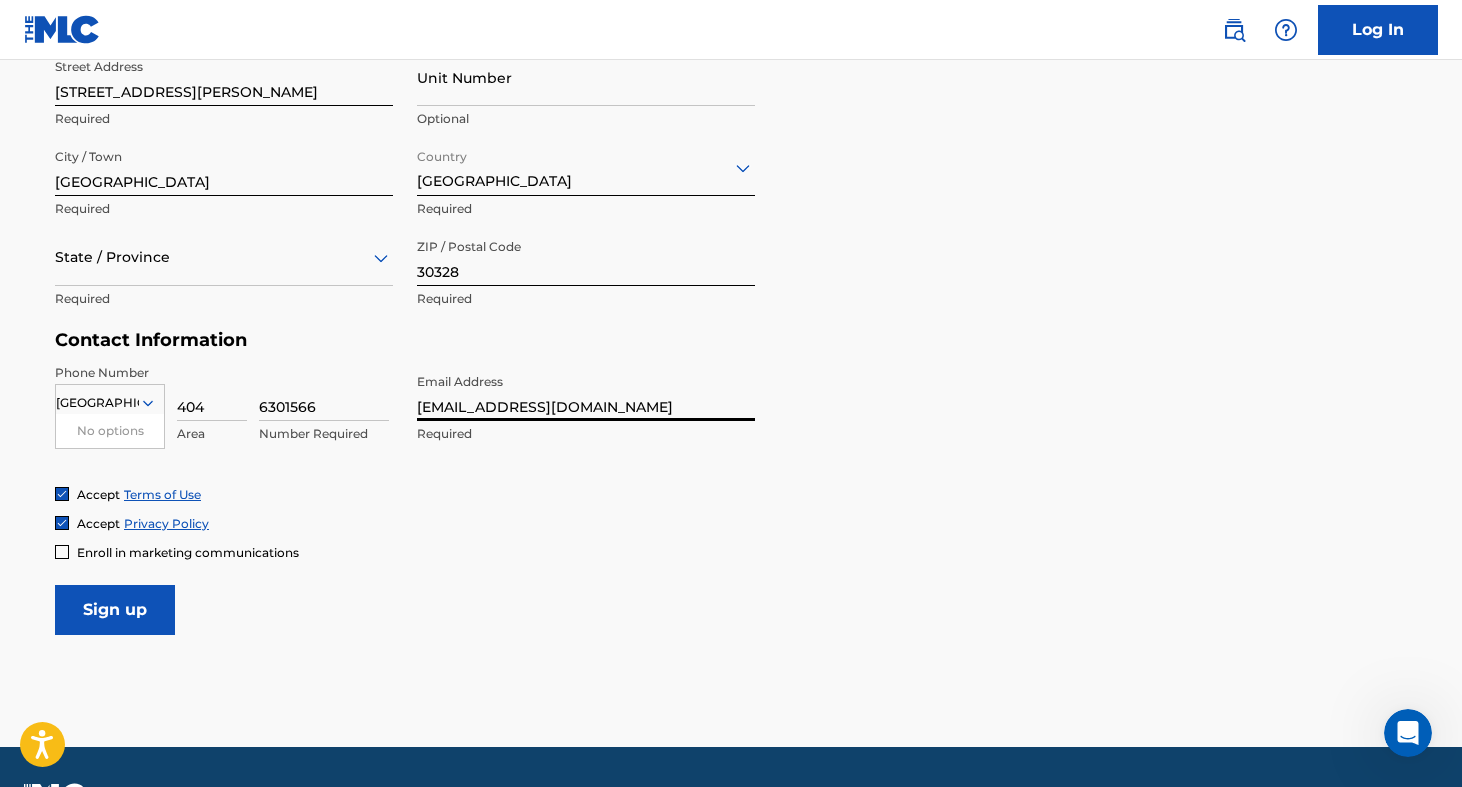 drag, startPoint x: 531, startPoint y: 410, endPoint x: 398, endPoint y: 408, distance: 133.01503 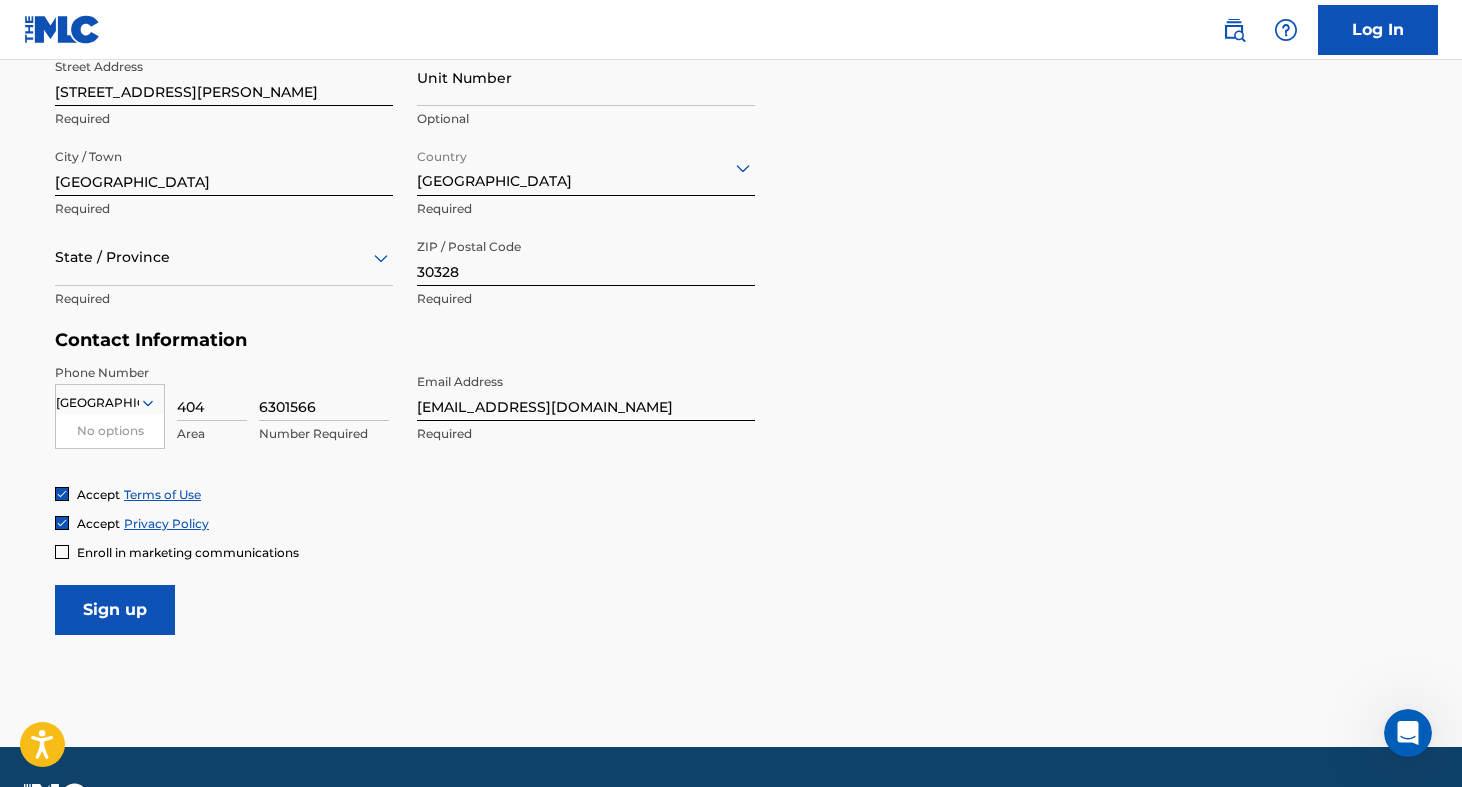 click on "Accept Terms of Use Accept Privacy Policy Enroll in marketing communications" at bounding box center [731, 523] 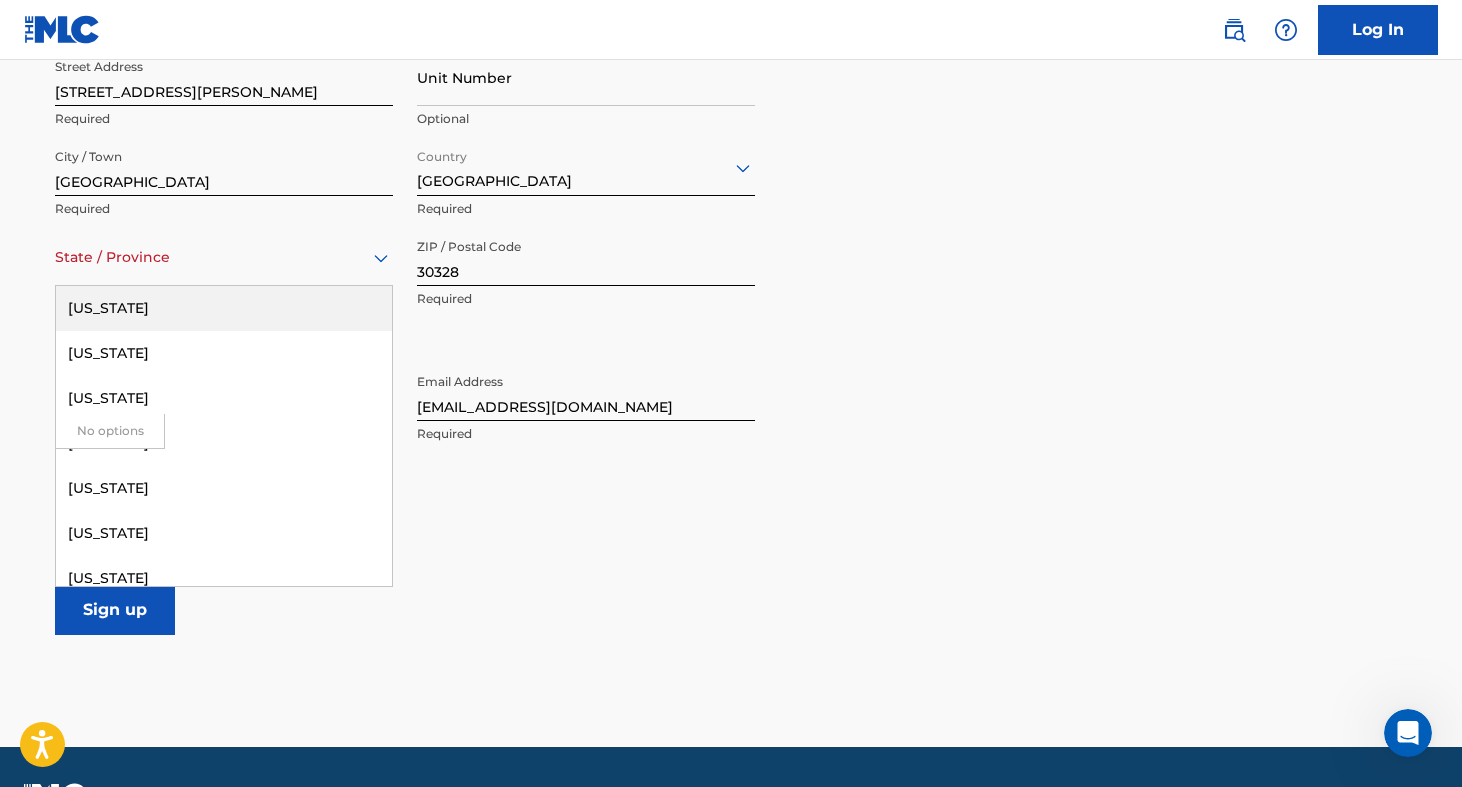 click on "State / Province" at bounding box center [224, 257] 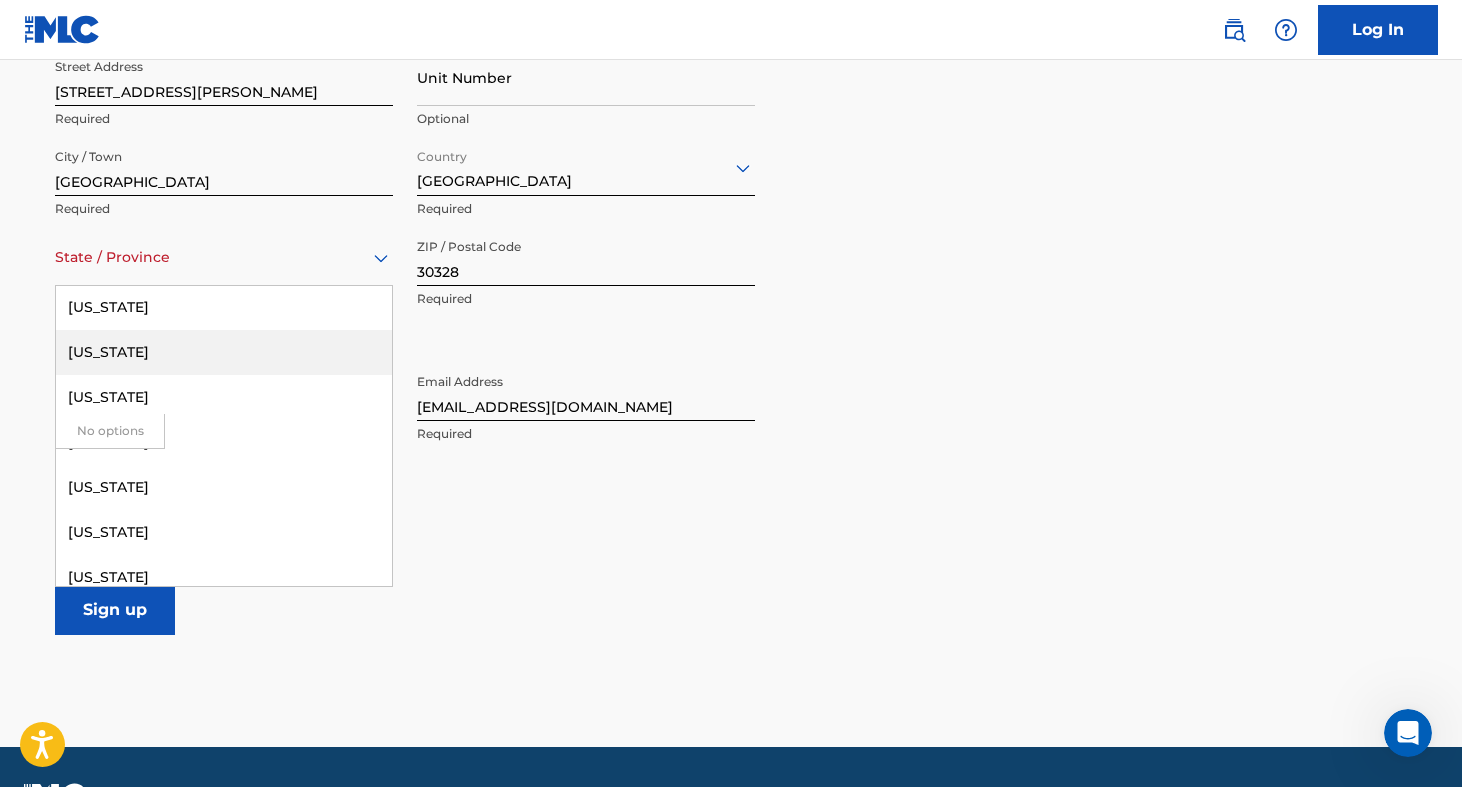 scroll, scrollTop: 281, scrollLeft: 0, axis: vertical 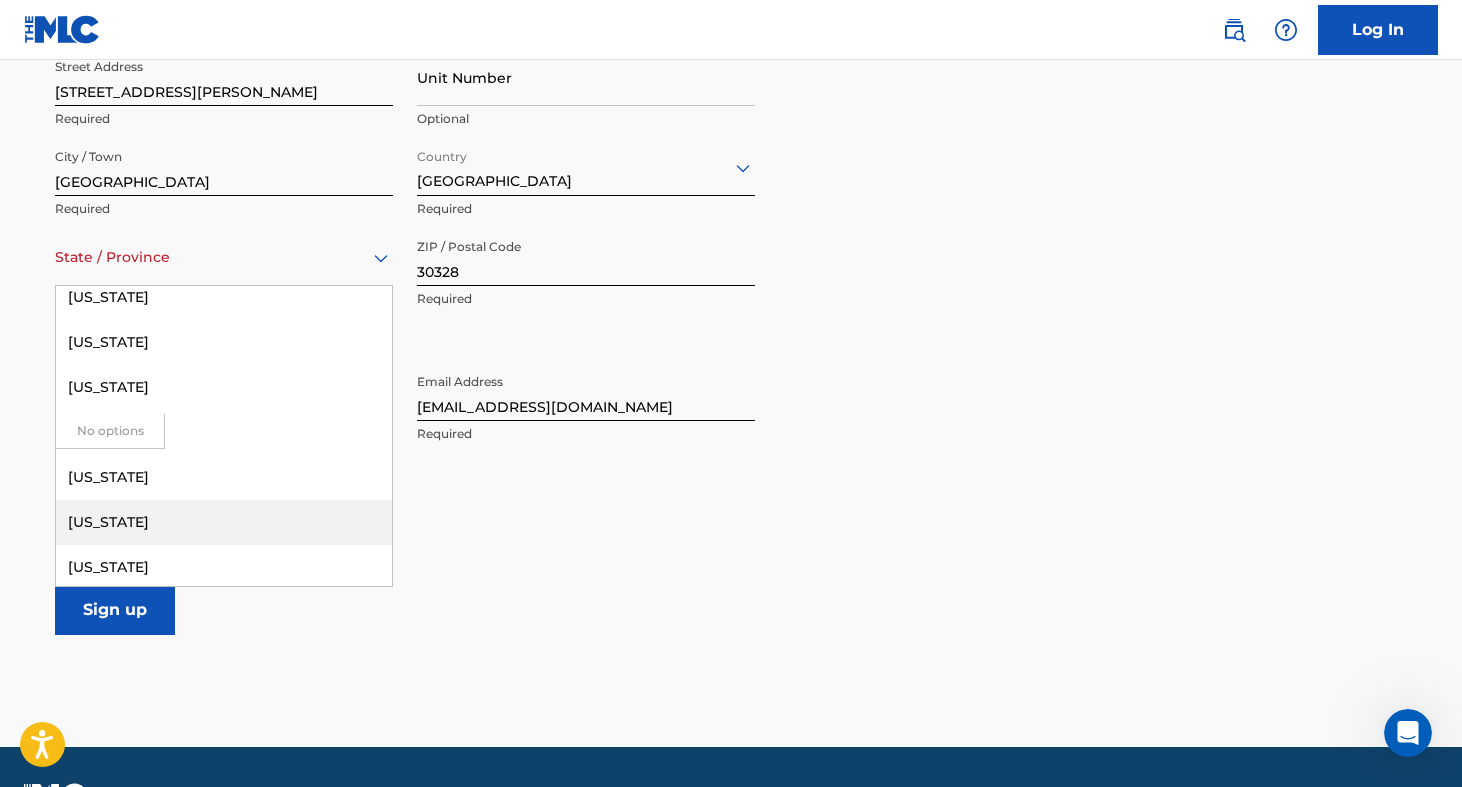 click on "[US_STATE]" at bounding box center [224, 522] 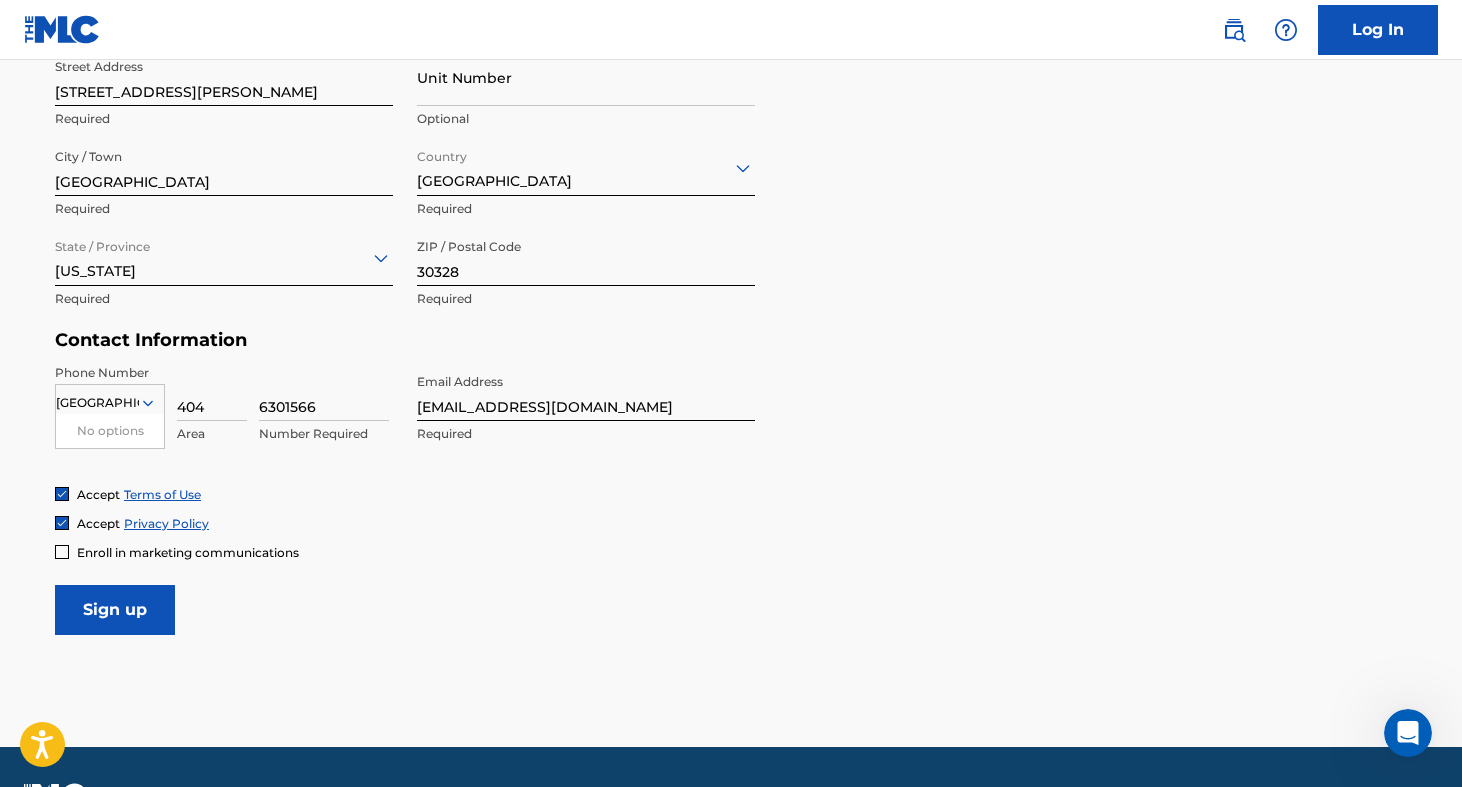click on "Sign up" at bounding box center (115, 610) 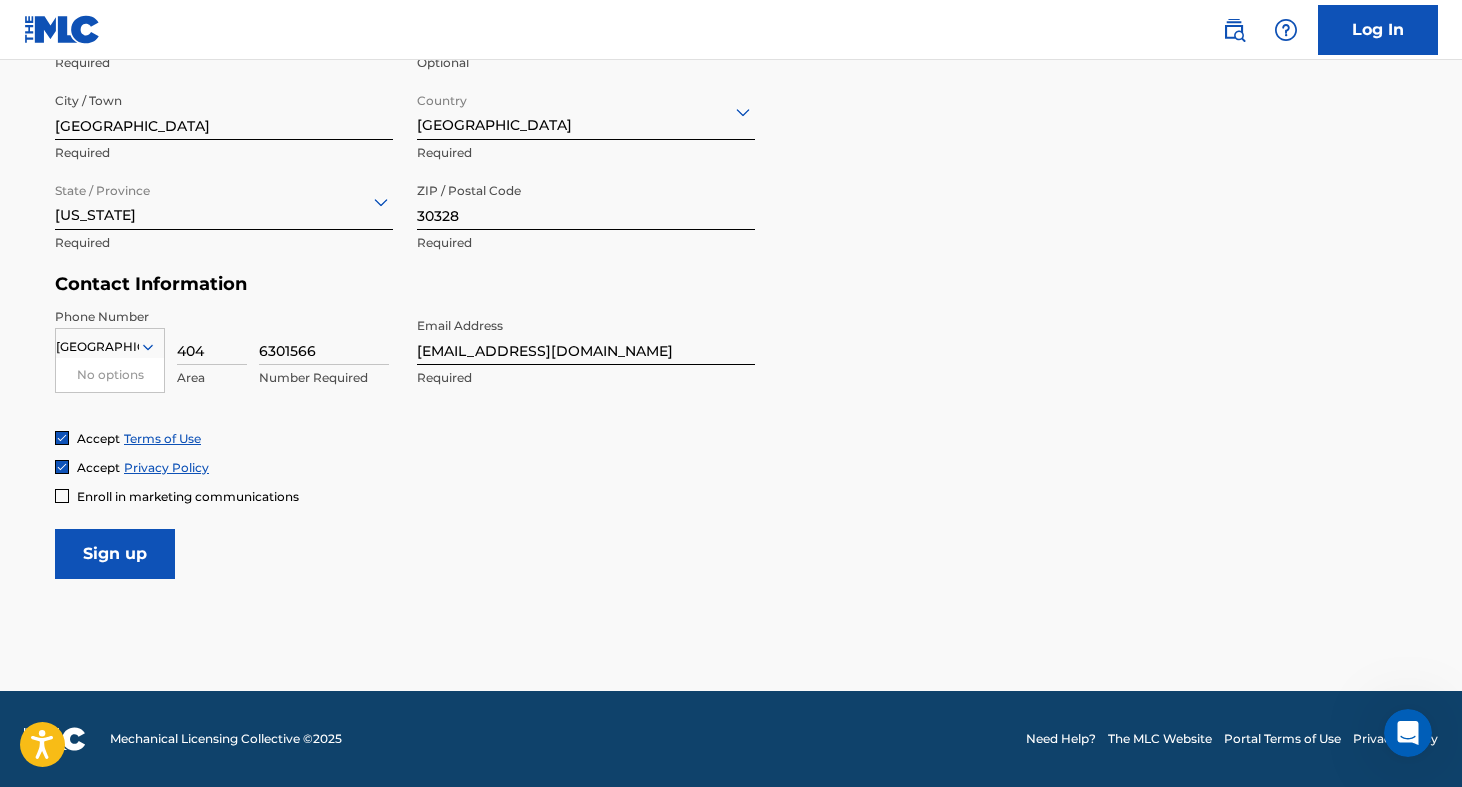 click on "Enroll in marketing communications" at bounding box center [731, 496] 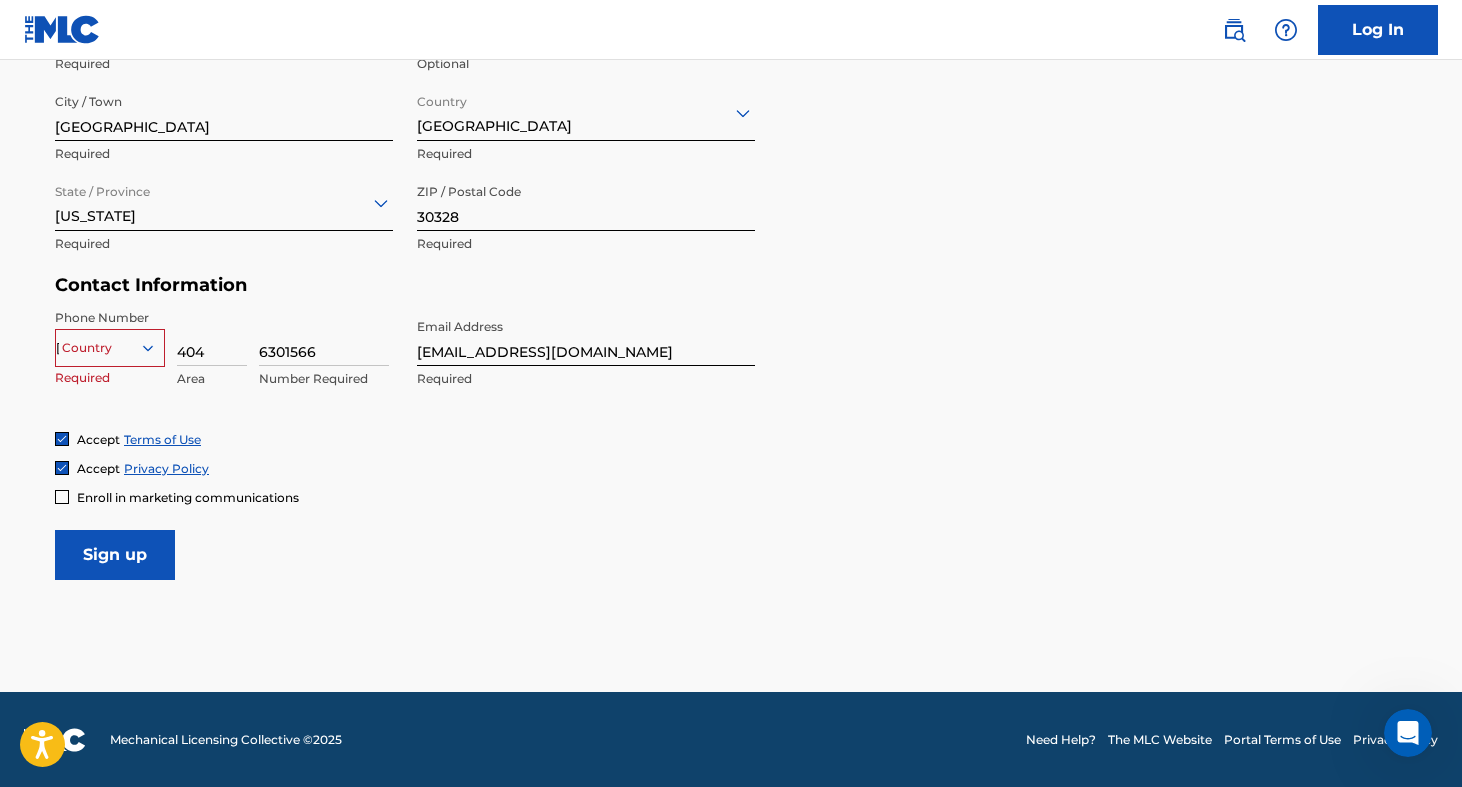 scroll, scrollTop: 775, scrollLeft: 0, axis: vertical 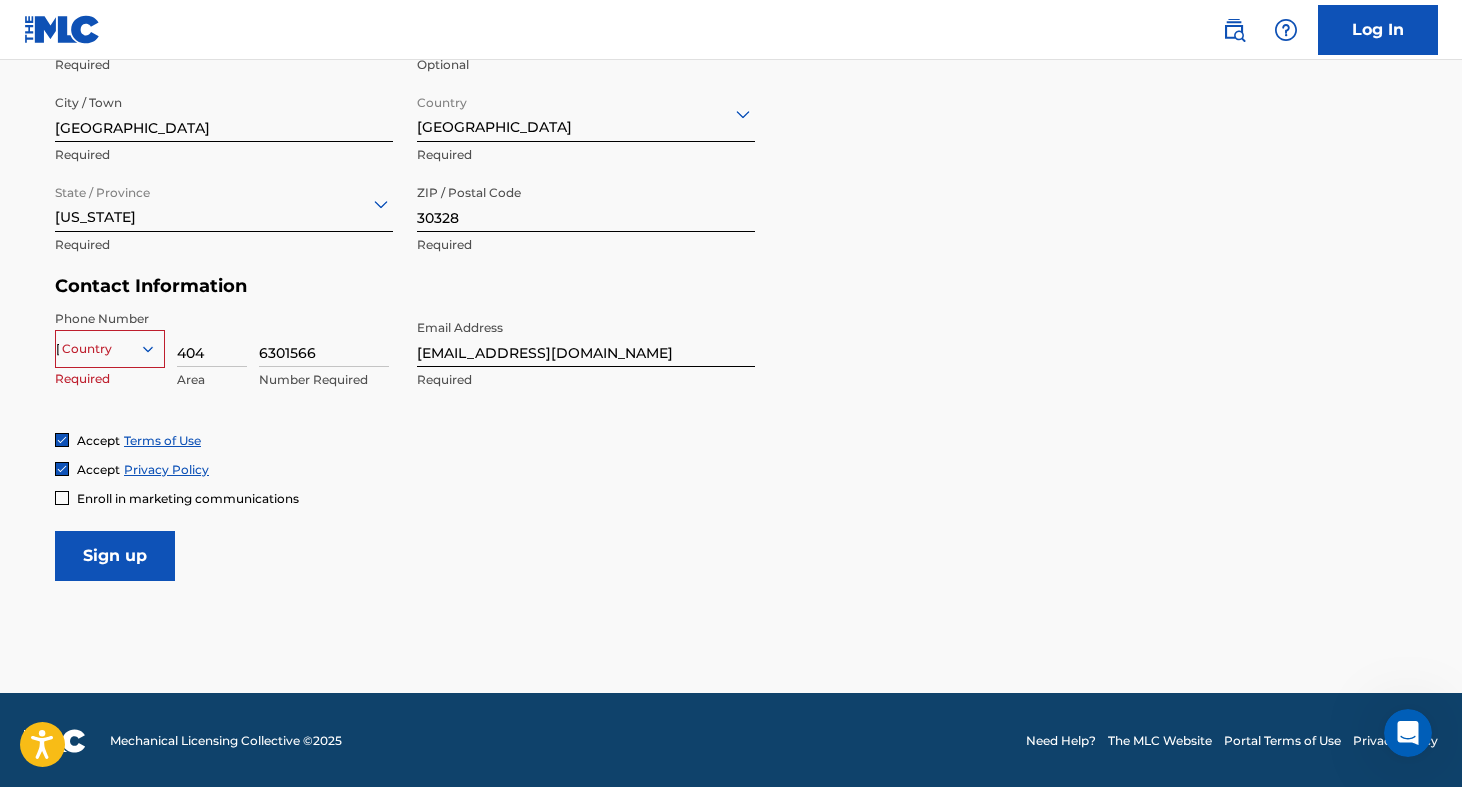 click 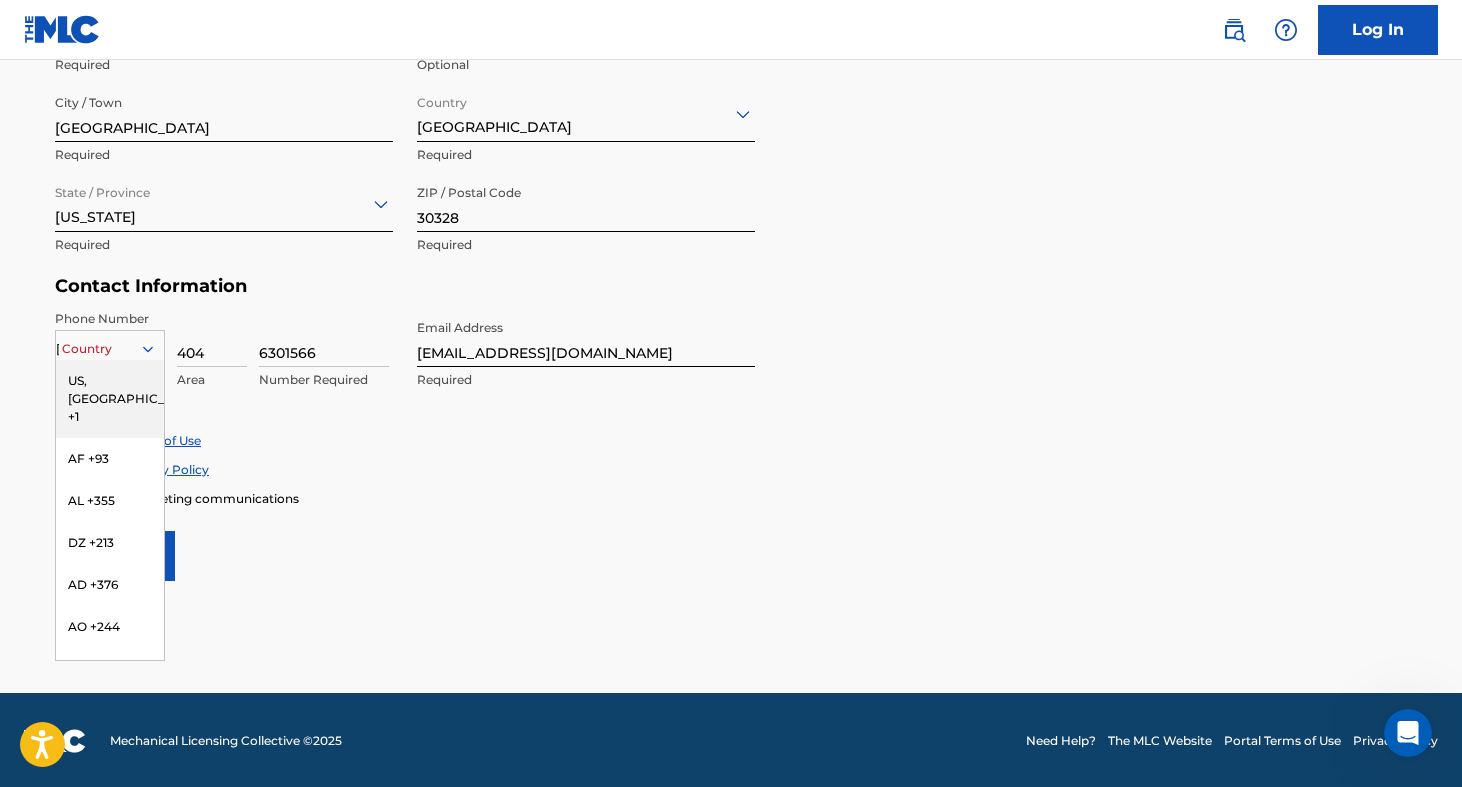 click on "US, [GEOGRAPHIC_DATA] +1" at bounding box center [110, 399] 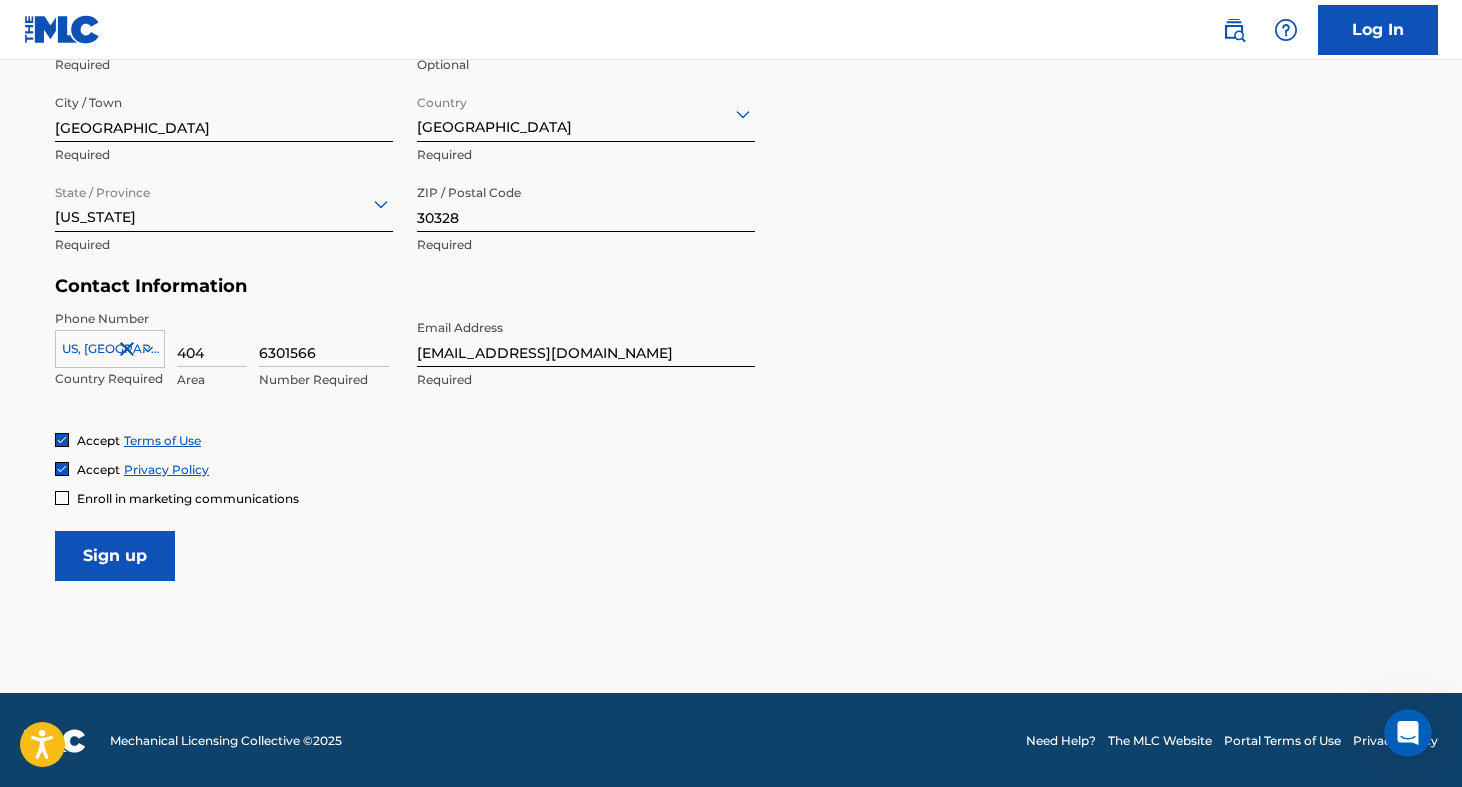 click on "Sign up" at bounding box center (115, 556) 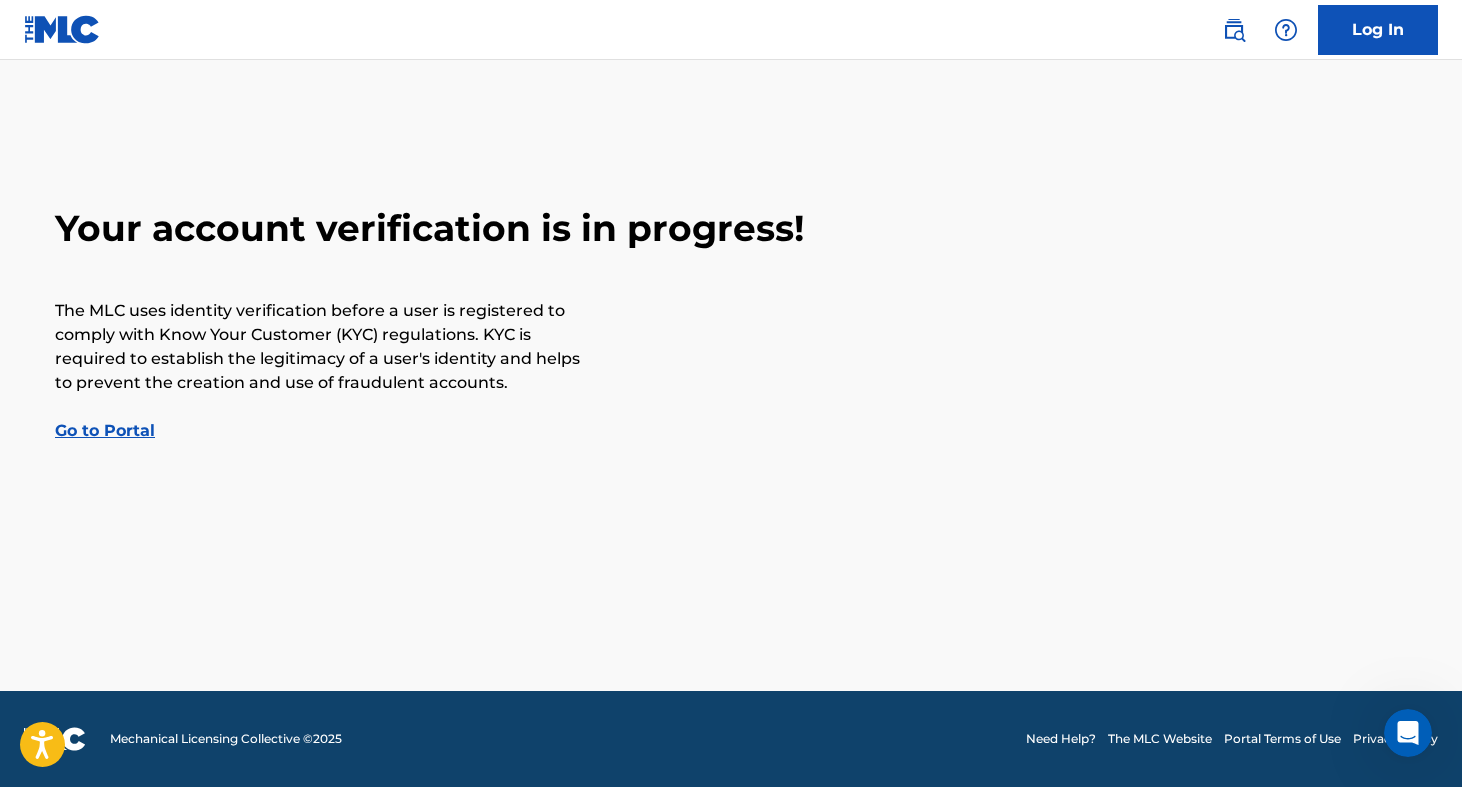 scroll, scrollTop: 0, scrollLeft: 0, axis: both 